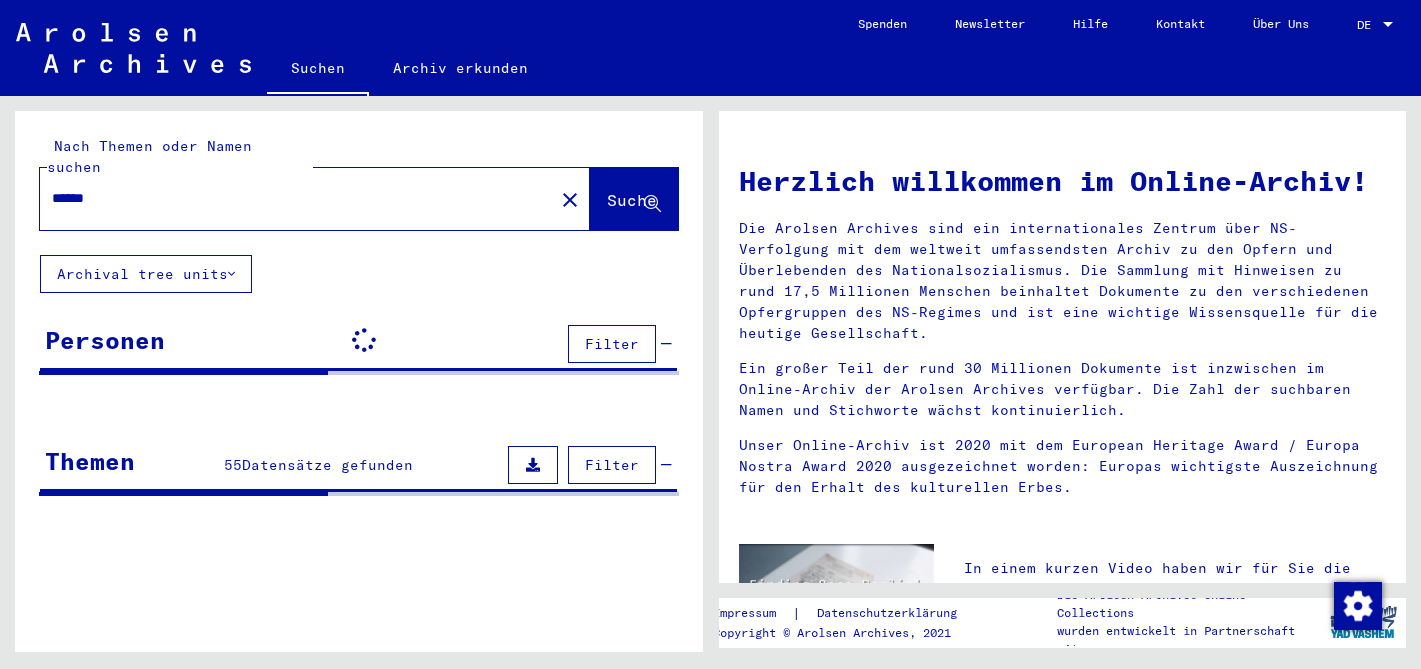 scroll, scrollTop: 0, scrollLeft: 0, axis: both 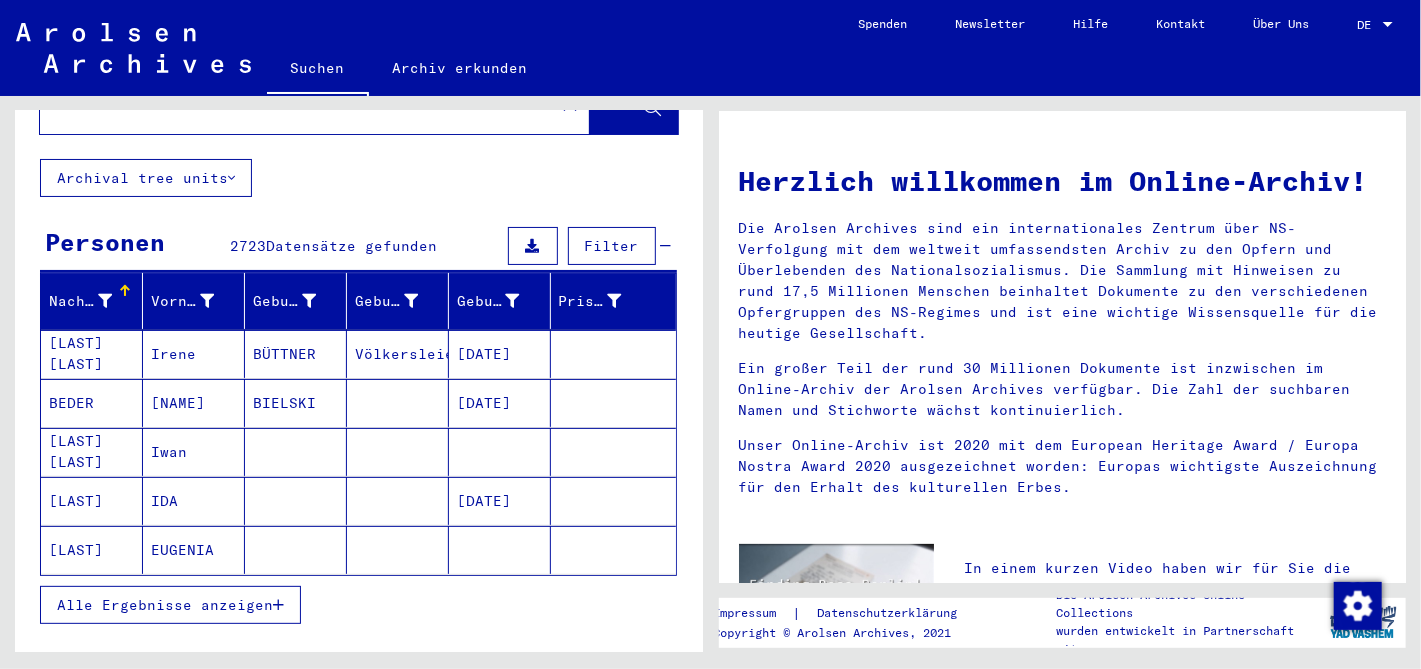 click on "Alle Ergebnisse anzeigen" at bounding box center [170, 605] 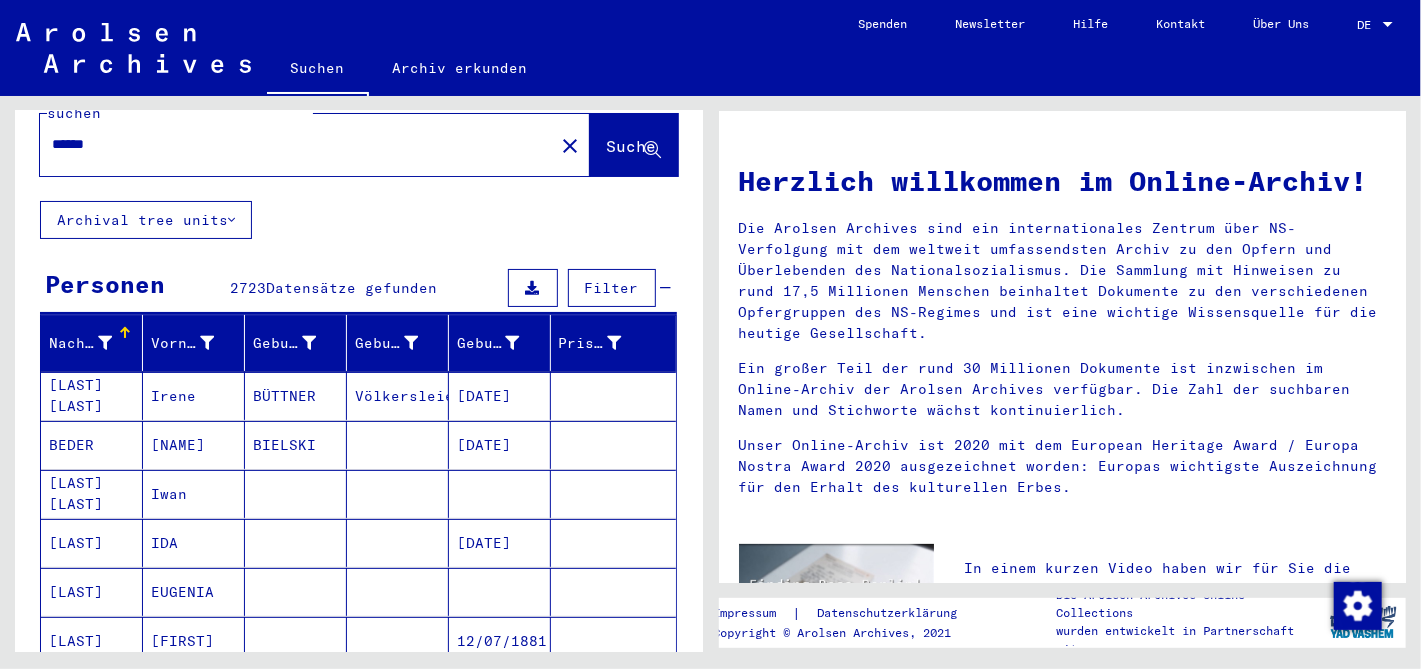 scroll, scrollTop: 51, scrollLeft: 0, axis: vertical 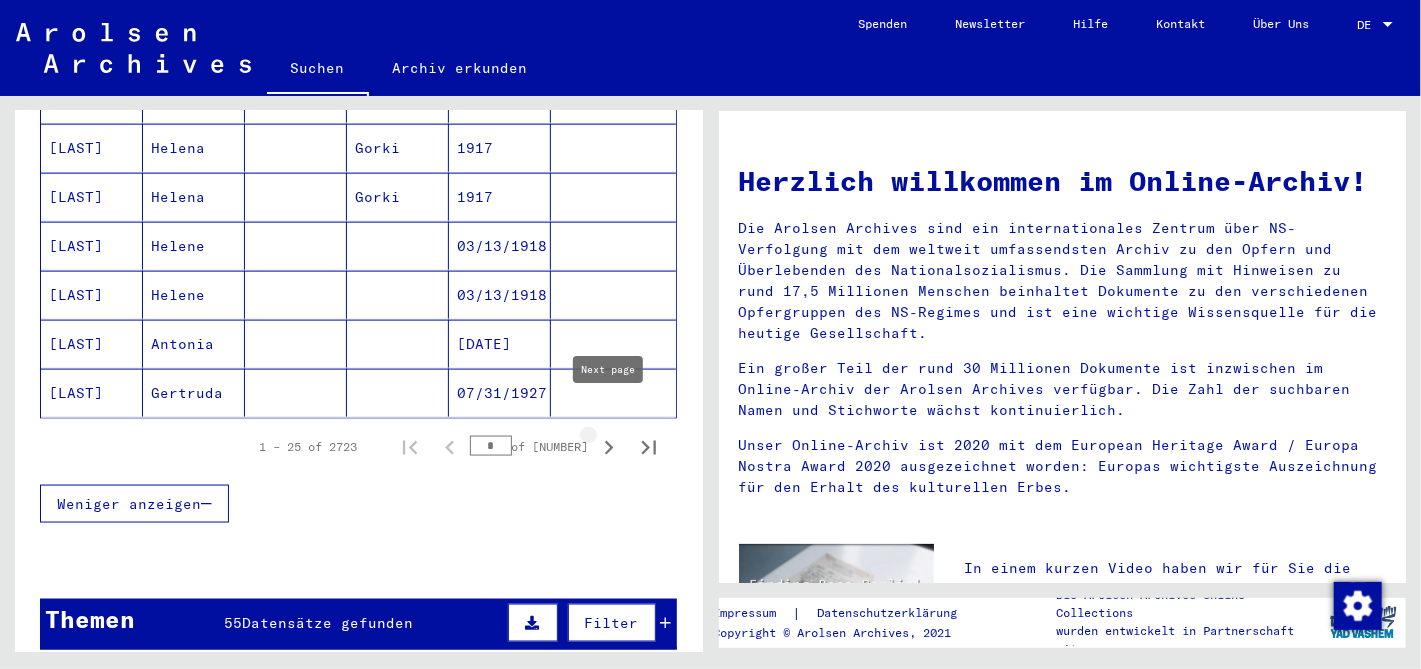 click 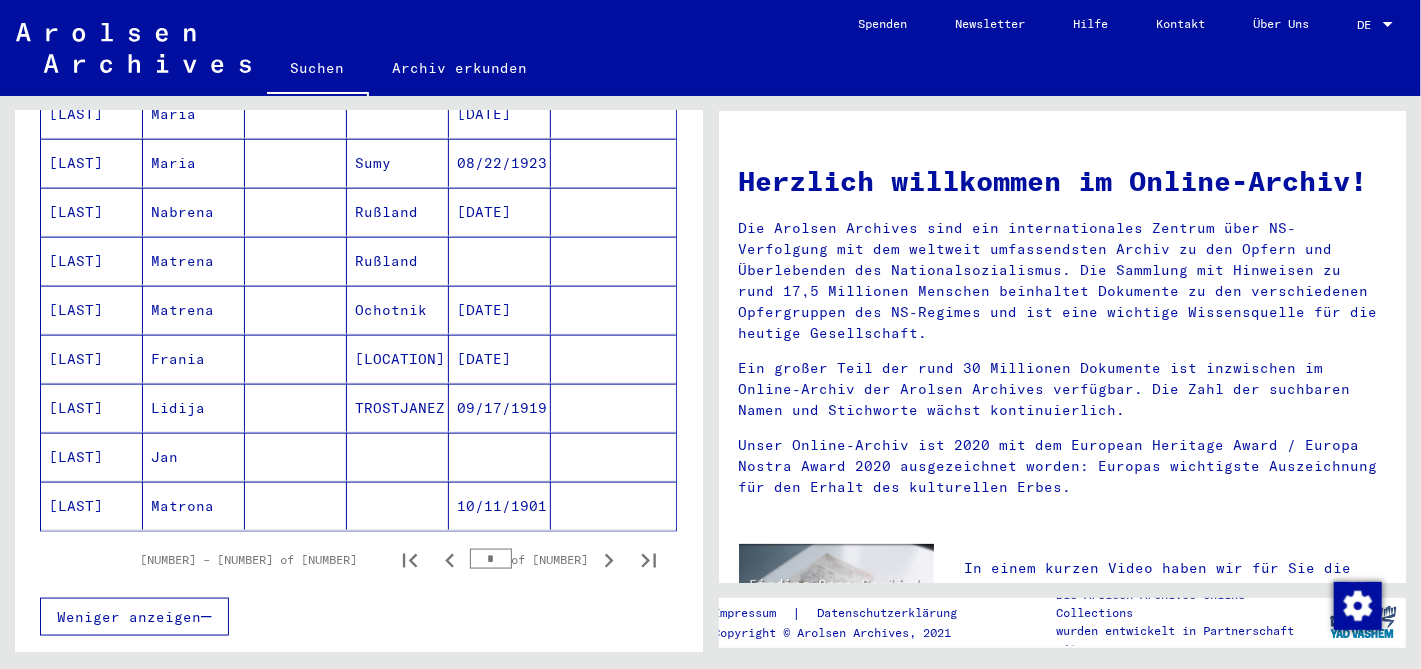 scroll, scrollTop: 1136, scrollLeft: 0, axis: vertical 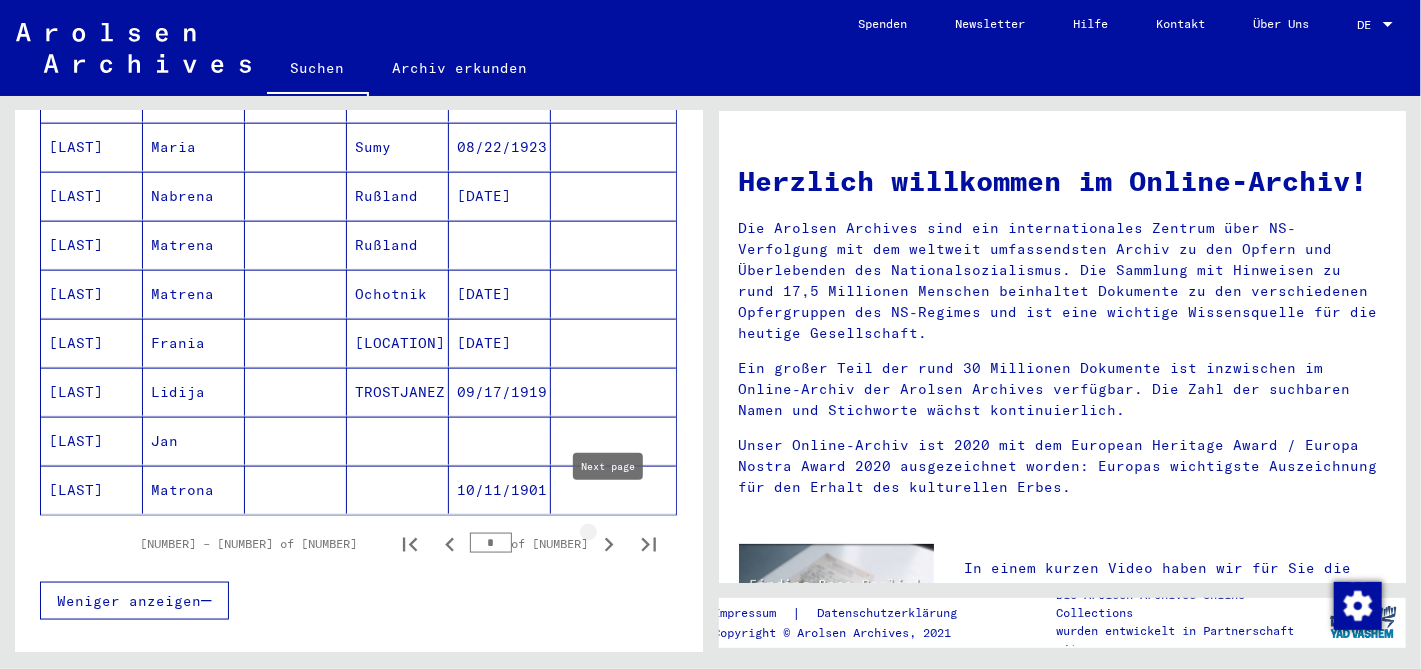 click 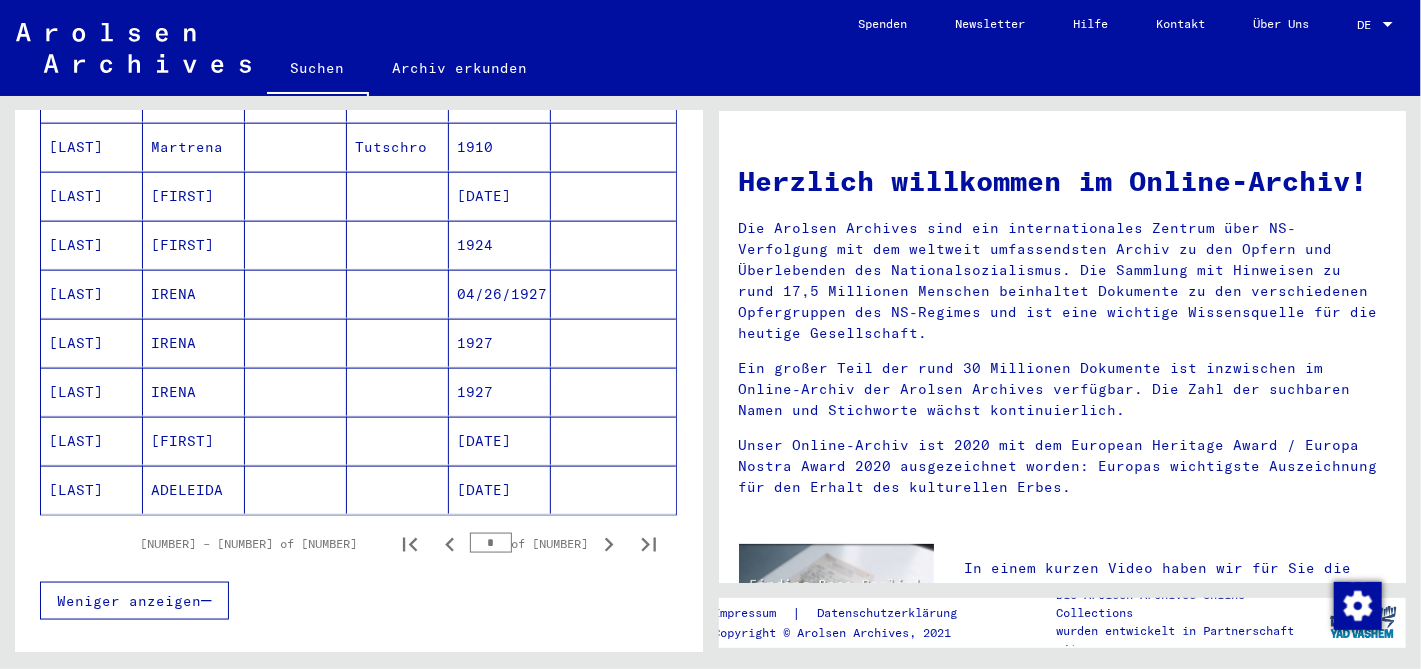 drag, startPoint x: 689, startPoint y: 481, endPoint x: 691, endPoint y: 435, distance: 46.043457 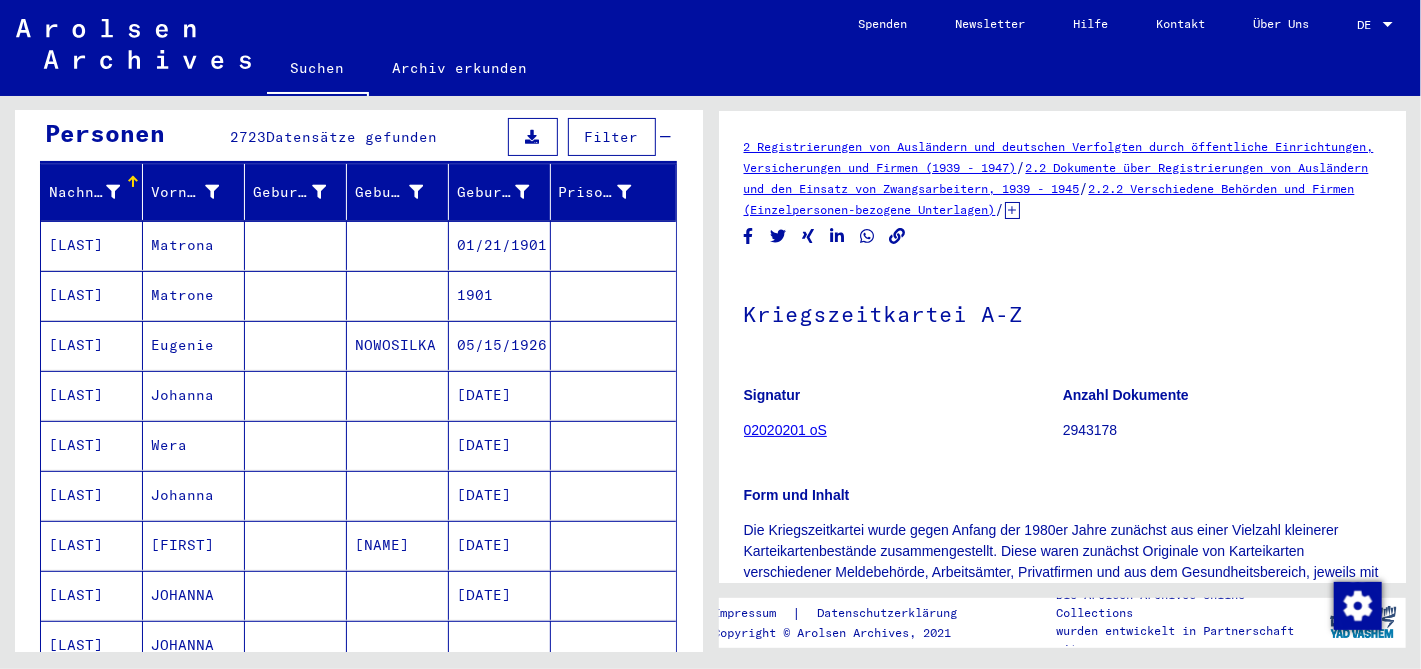 scroll, scrollTop: 182, scrollLeft: 0, axis: vertical 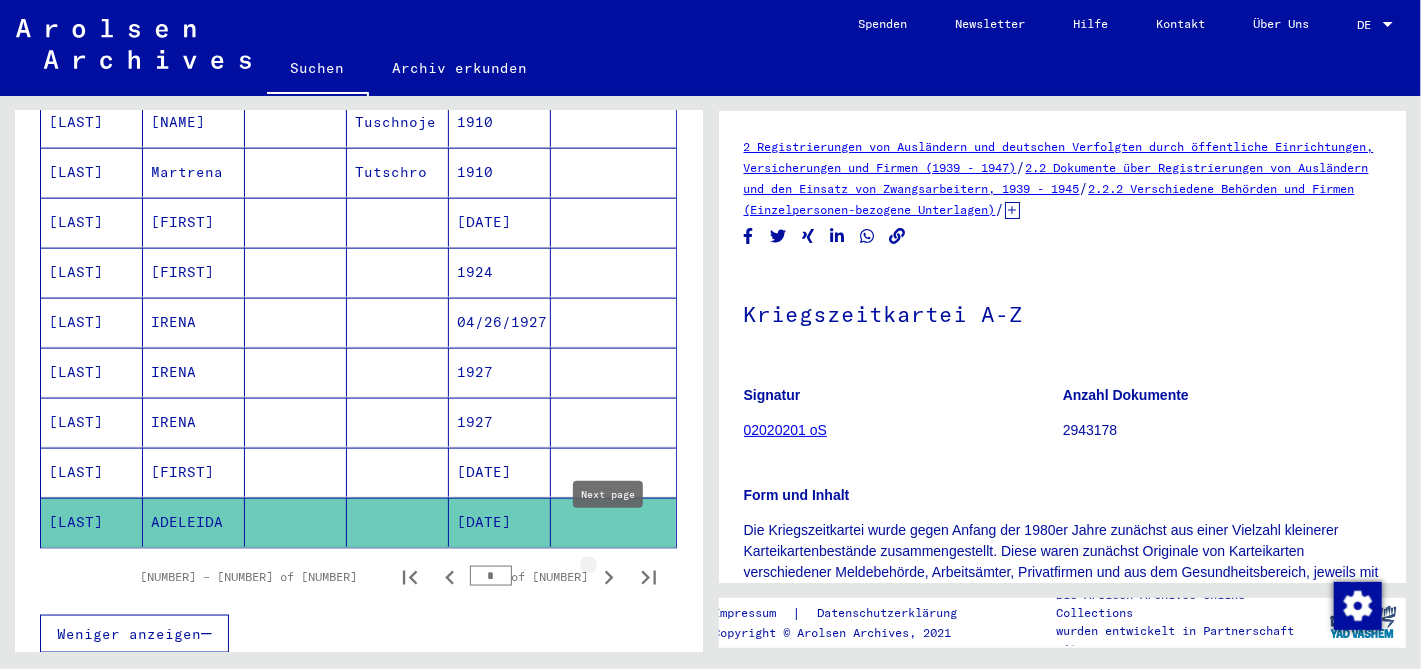click 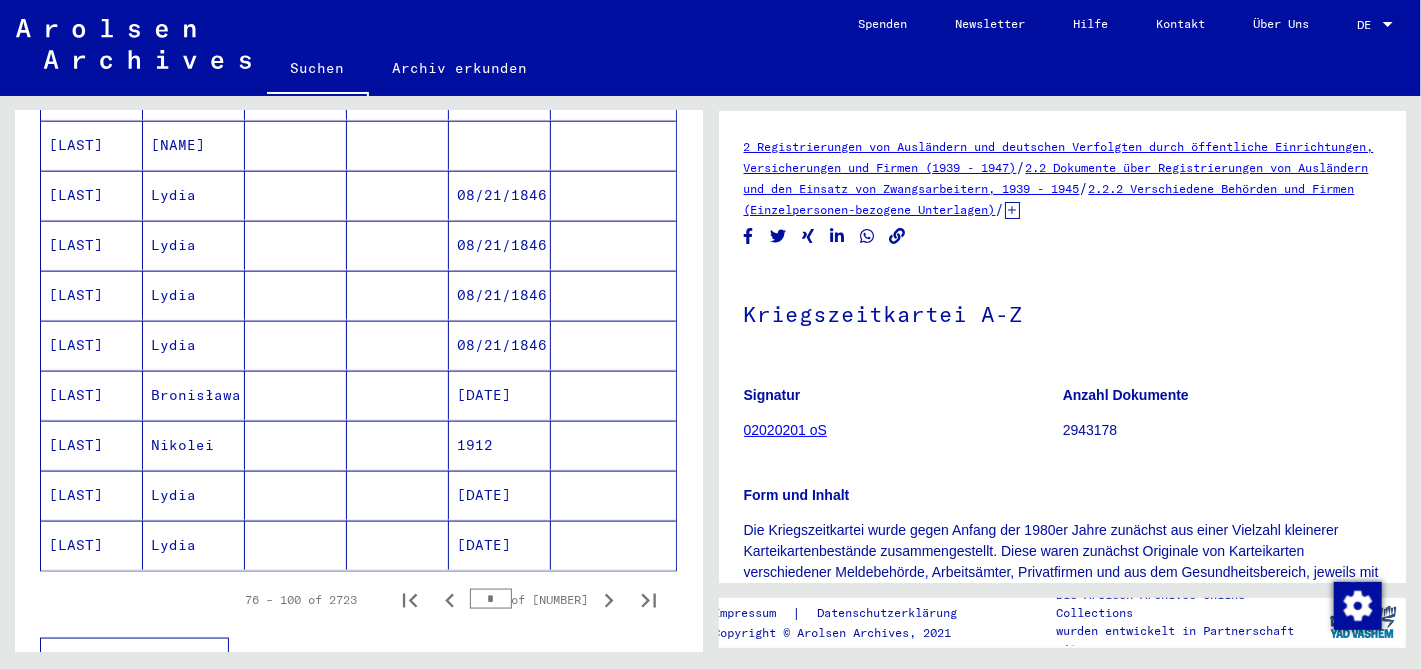 scroll, scrollTop: 1144, scrollLeft: 0, axis: vertical 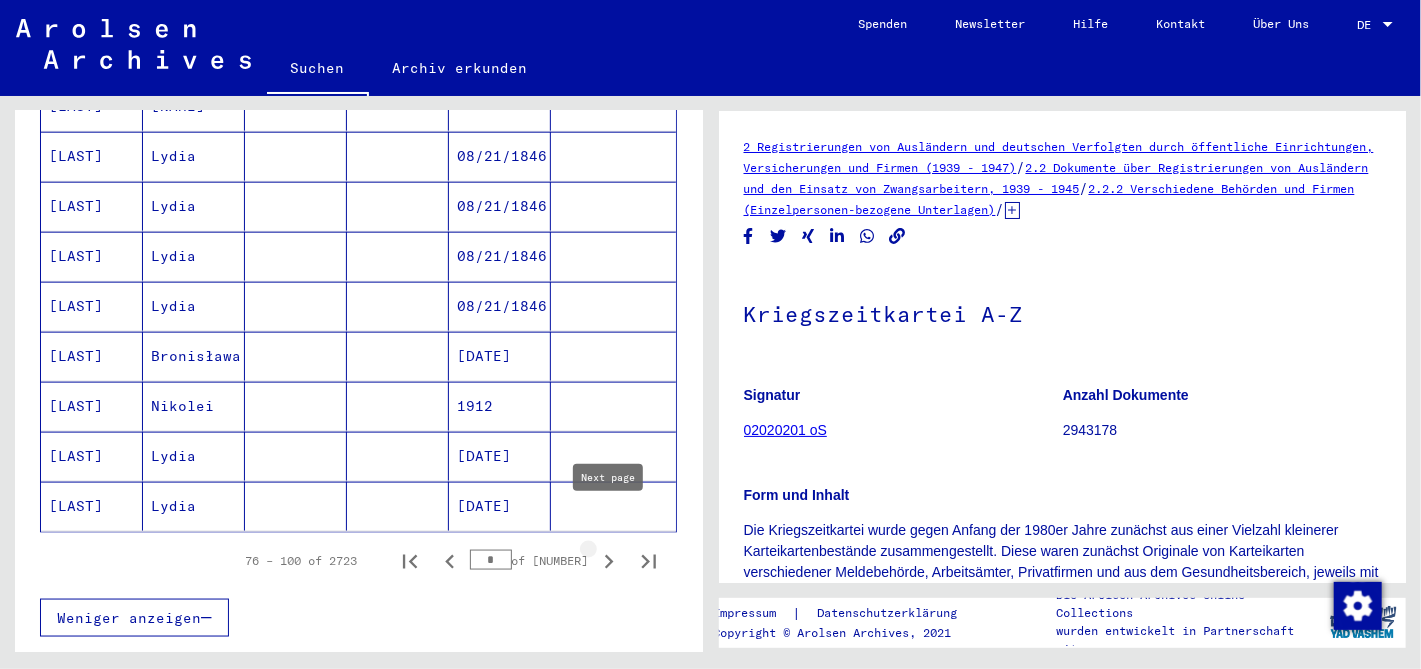 click 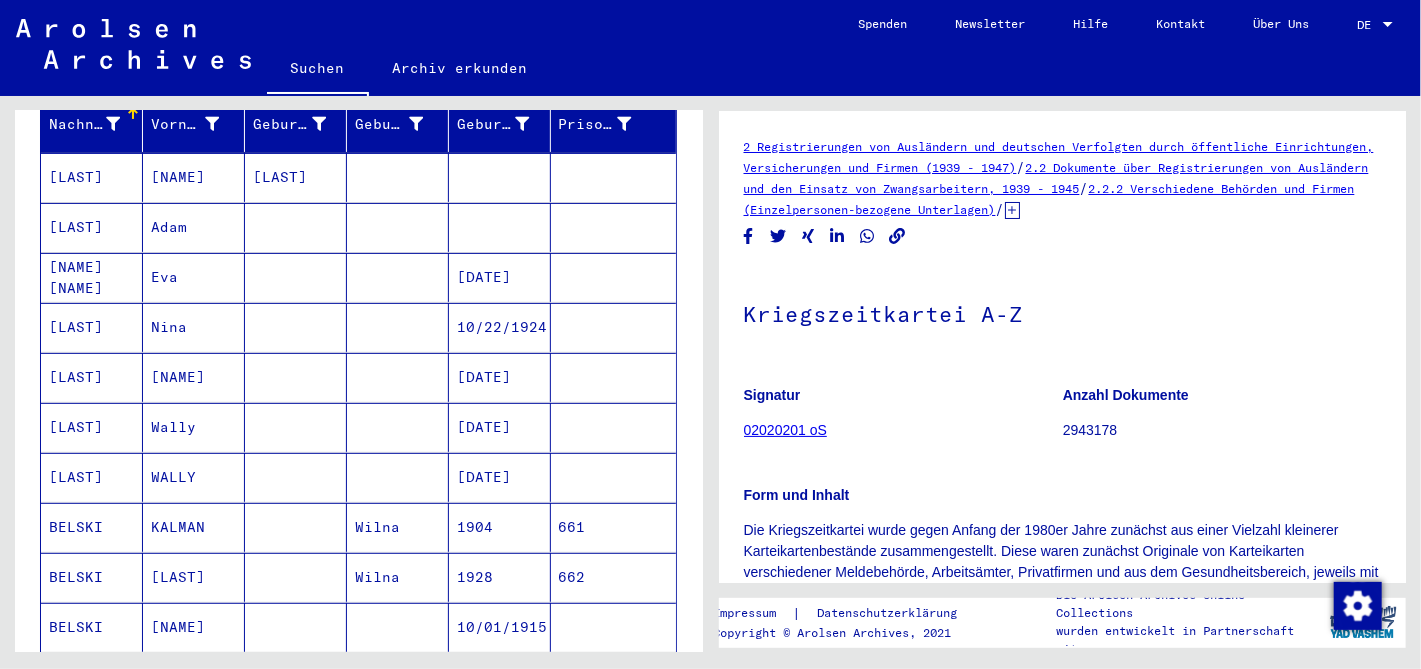 scroll, scrollTop: 152, scrollLeft: 0, axis: vertical 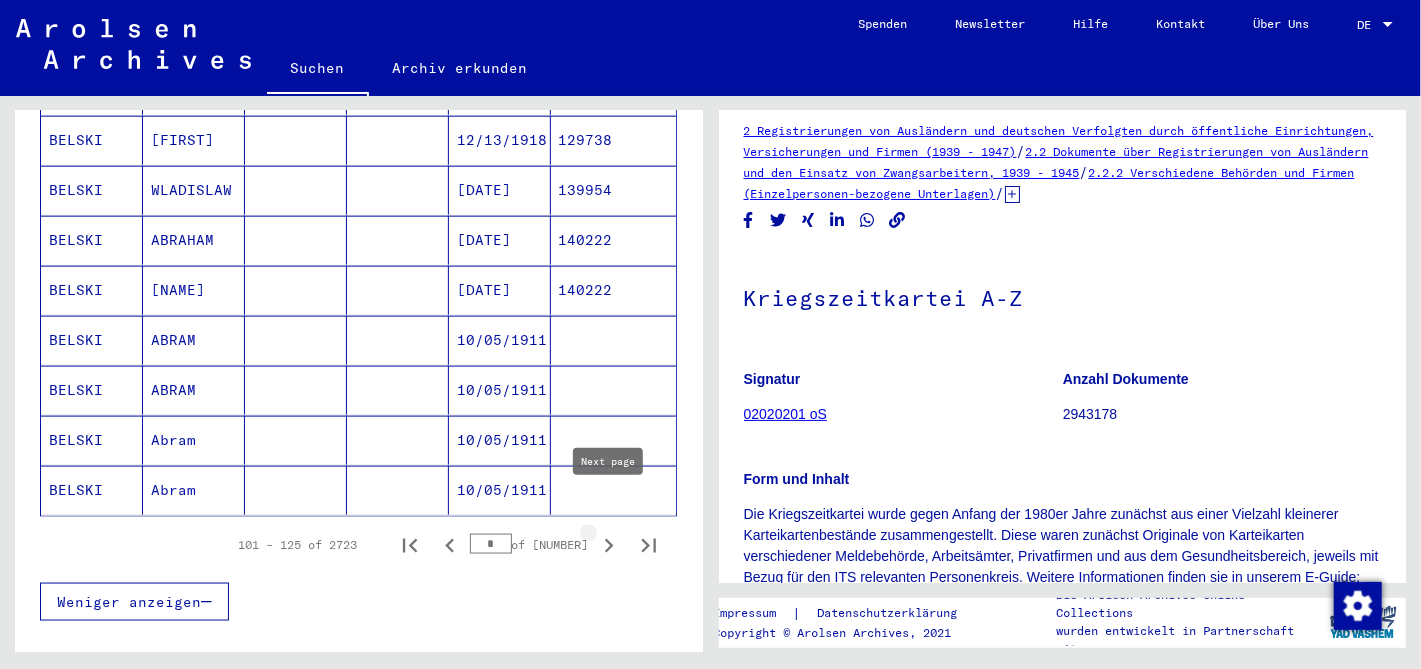 click 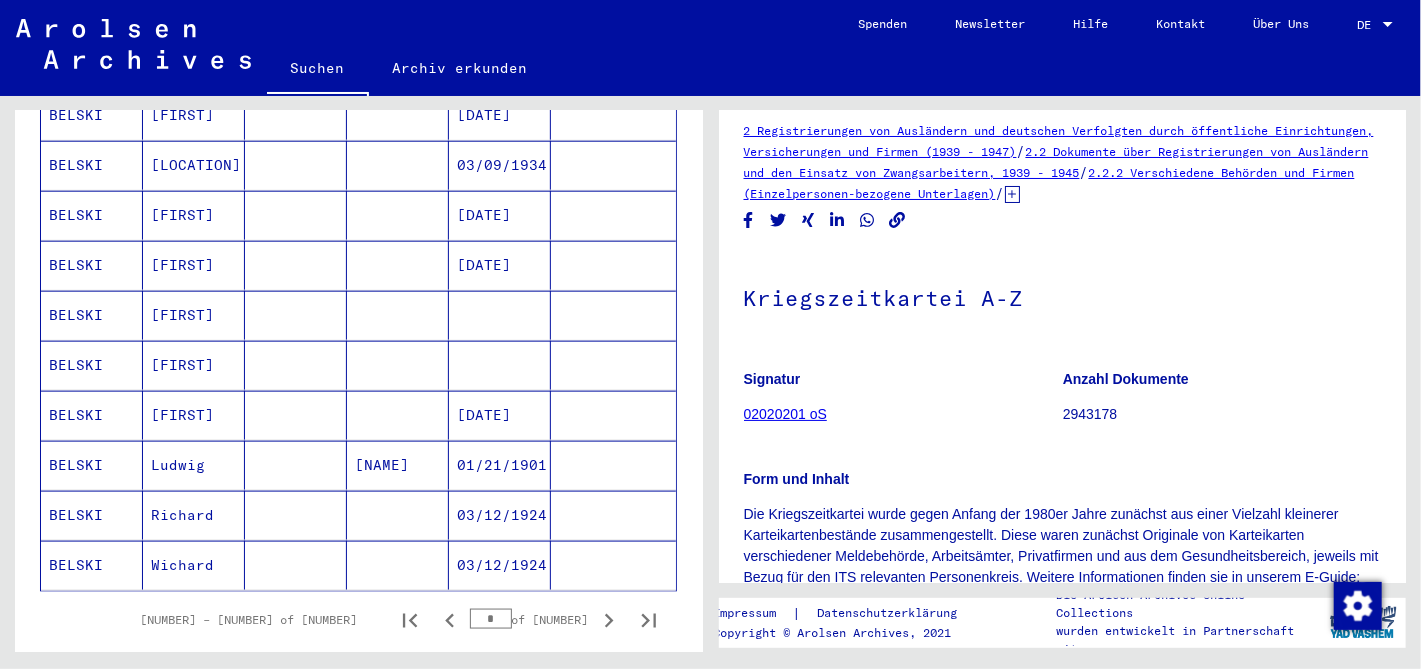scroll, scrollTop: 1089, scrollLeft: 0, axis: vertical 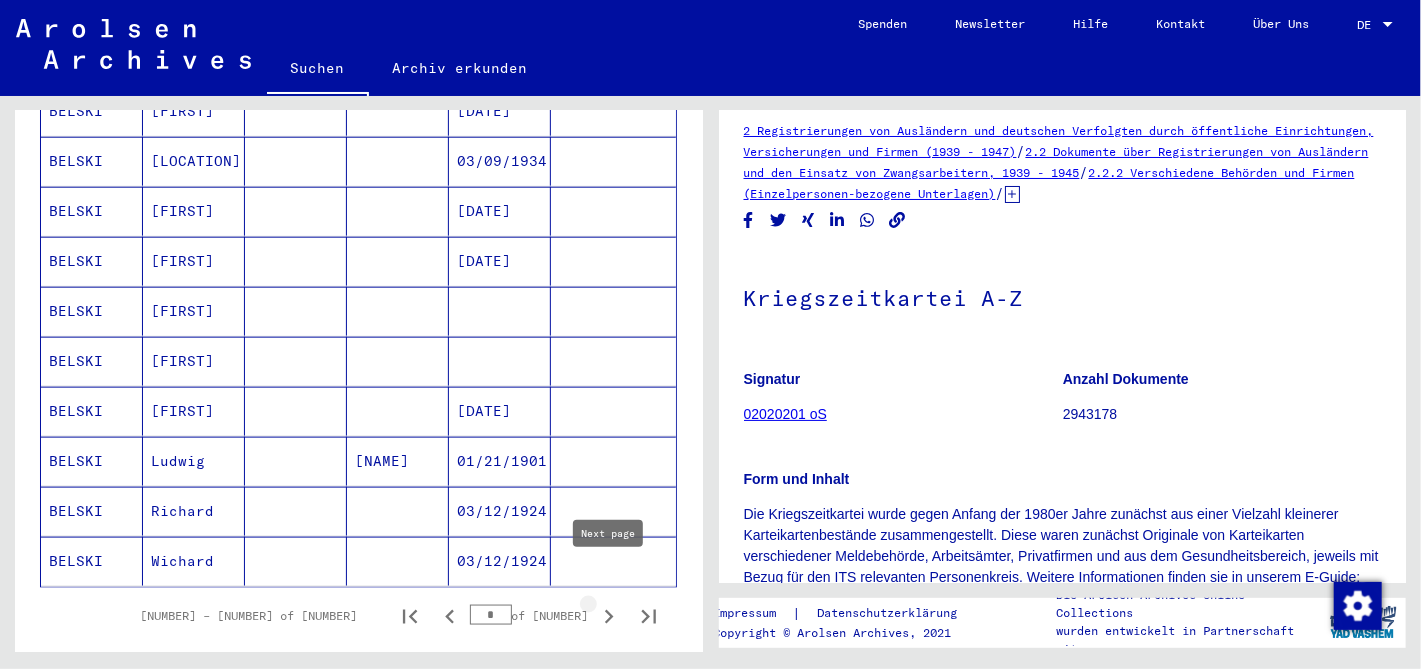 click 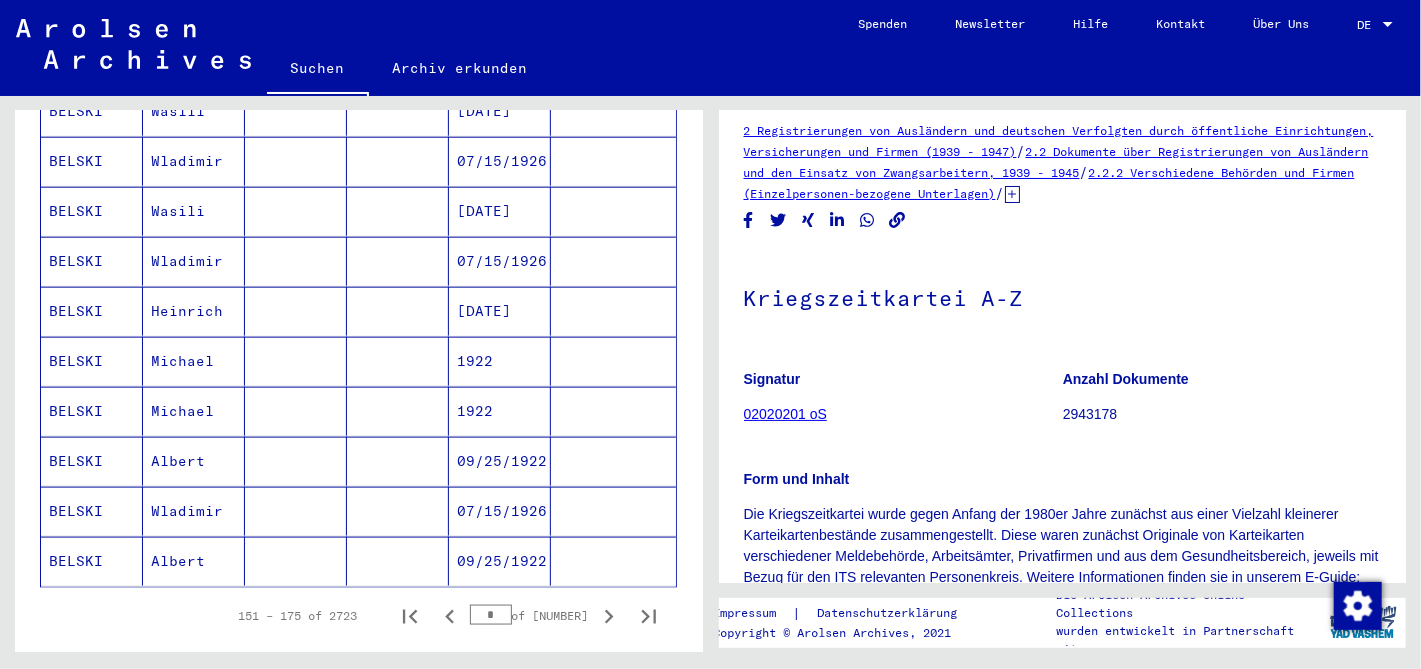 drag, startPoint x: 691, startPoint y: 478, endPoint x: 692, endPoint y: 386, distance: 92.00543 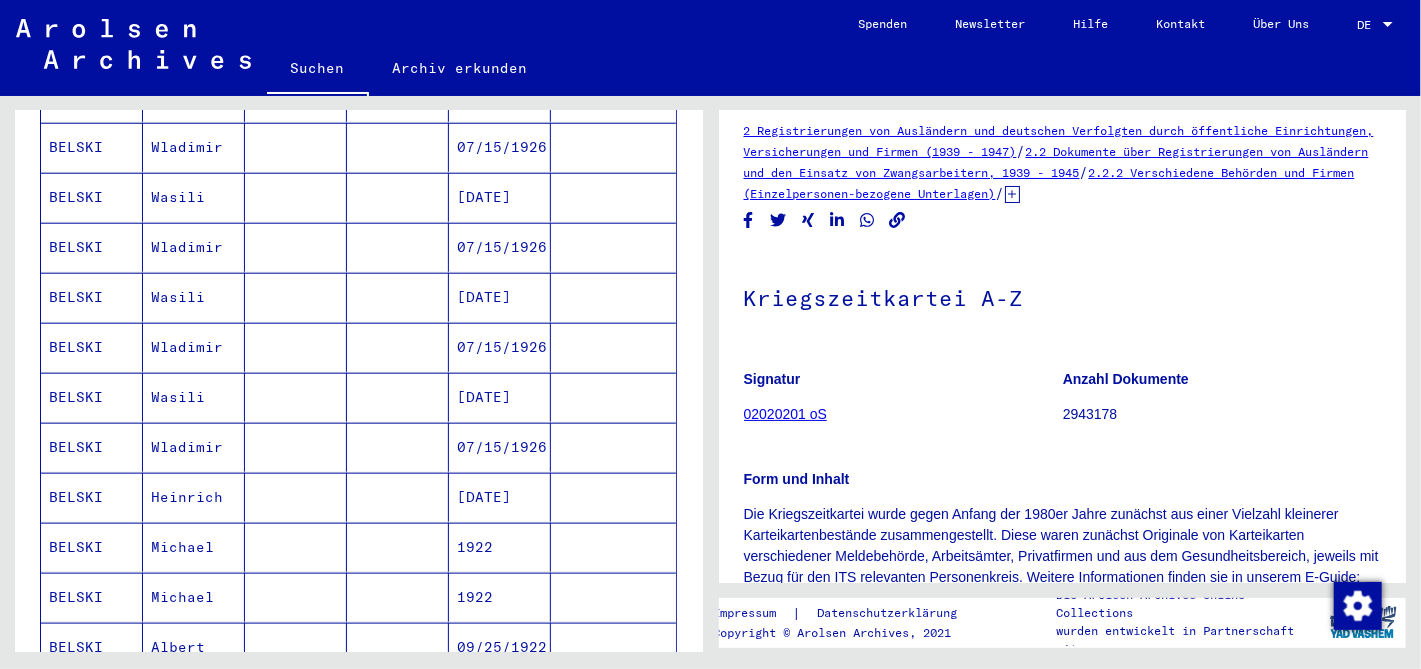 scroll, scrollTop: 926, scrollLeft: 0, axis: vertical 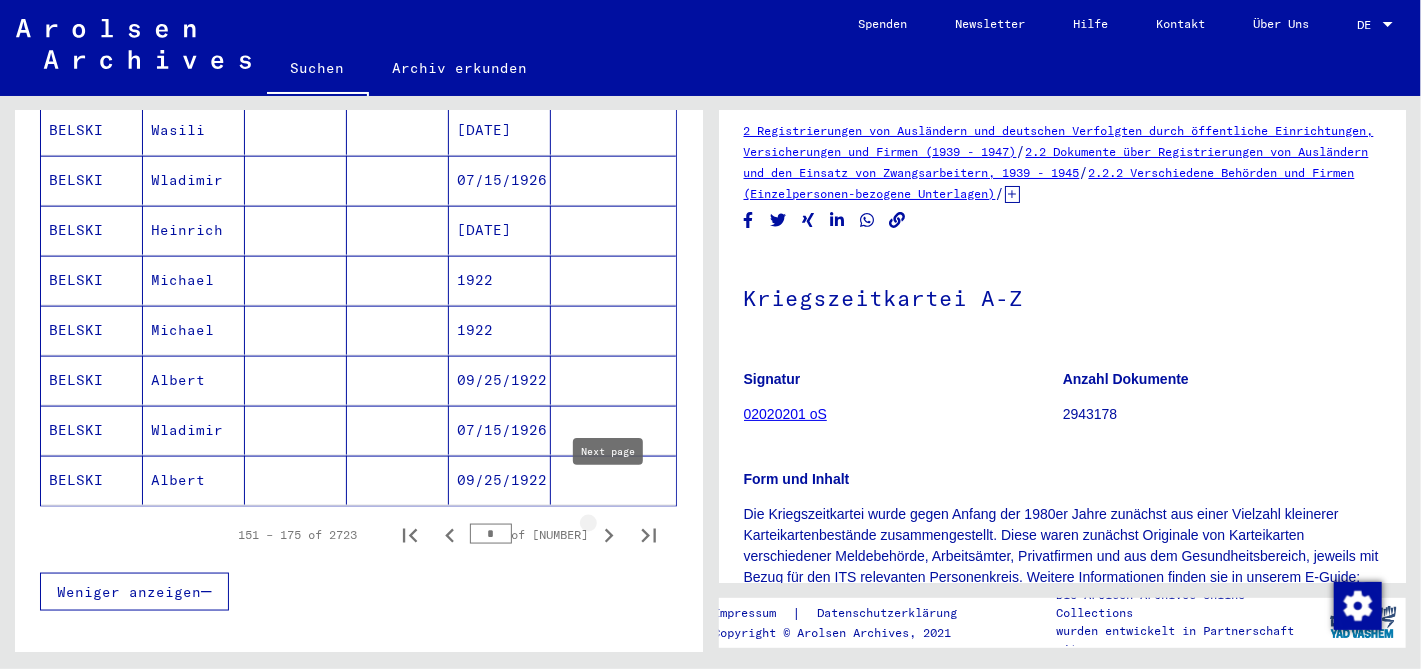 click 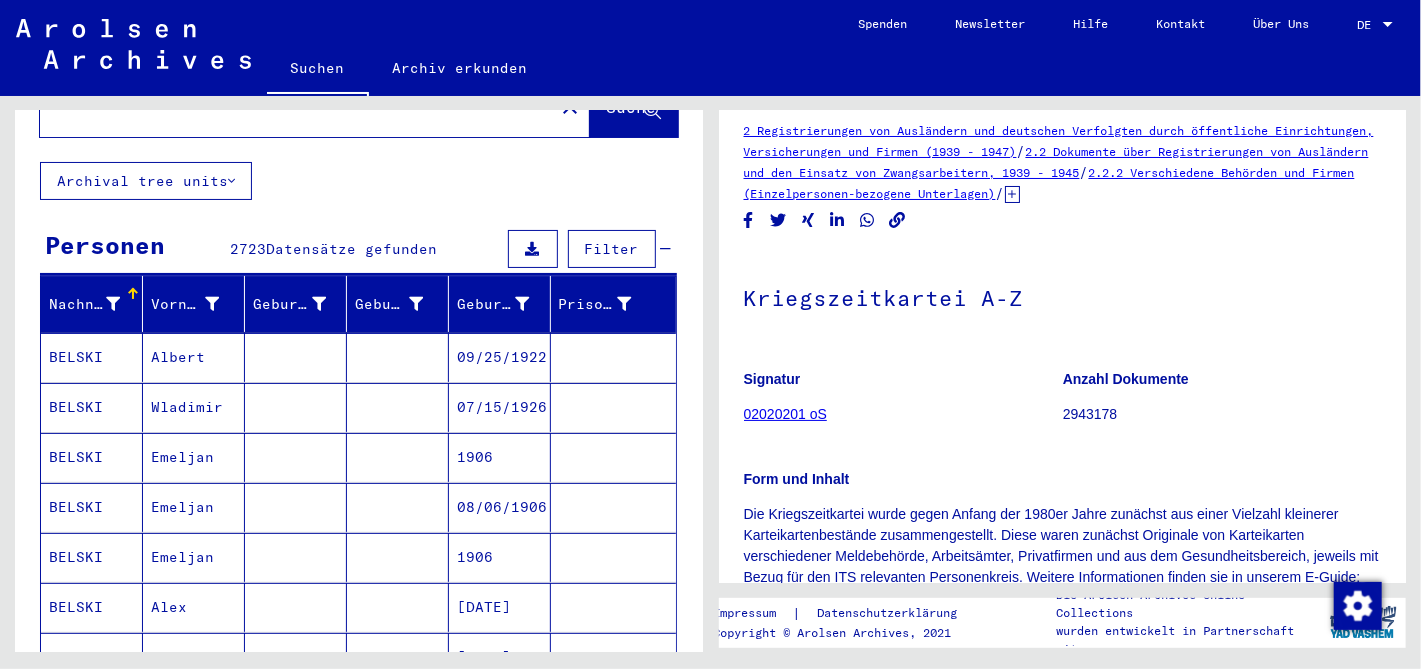 scroll, scrollTop: 90, scrollLeft: 0, axis: vertical 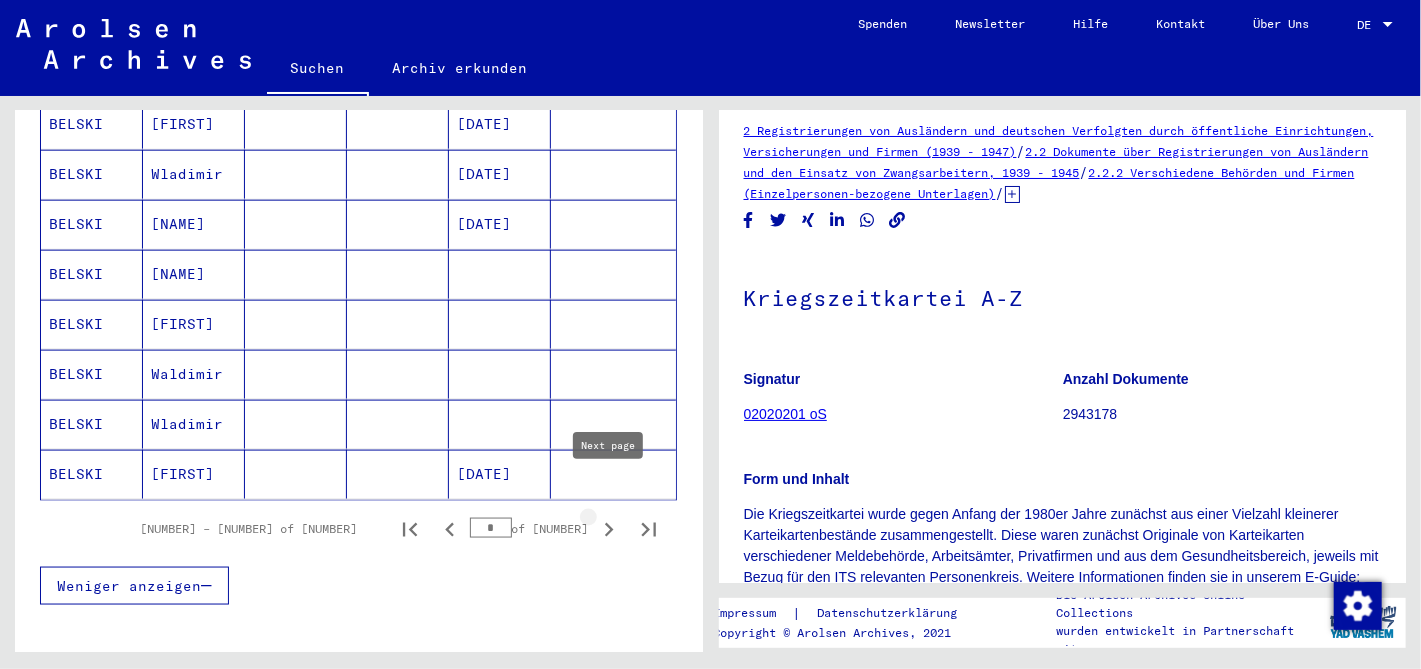 click 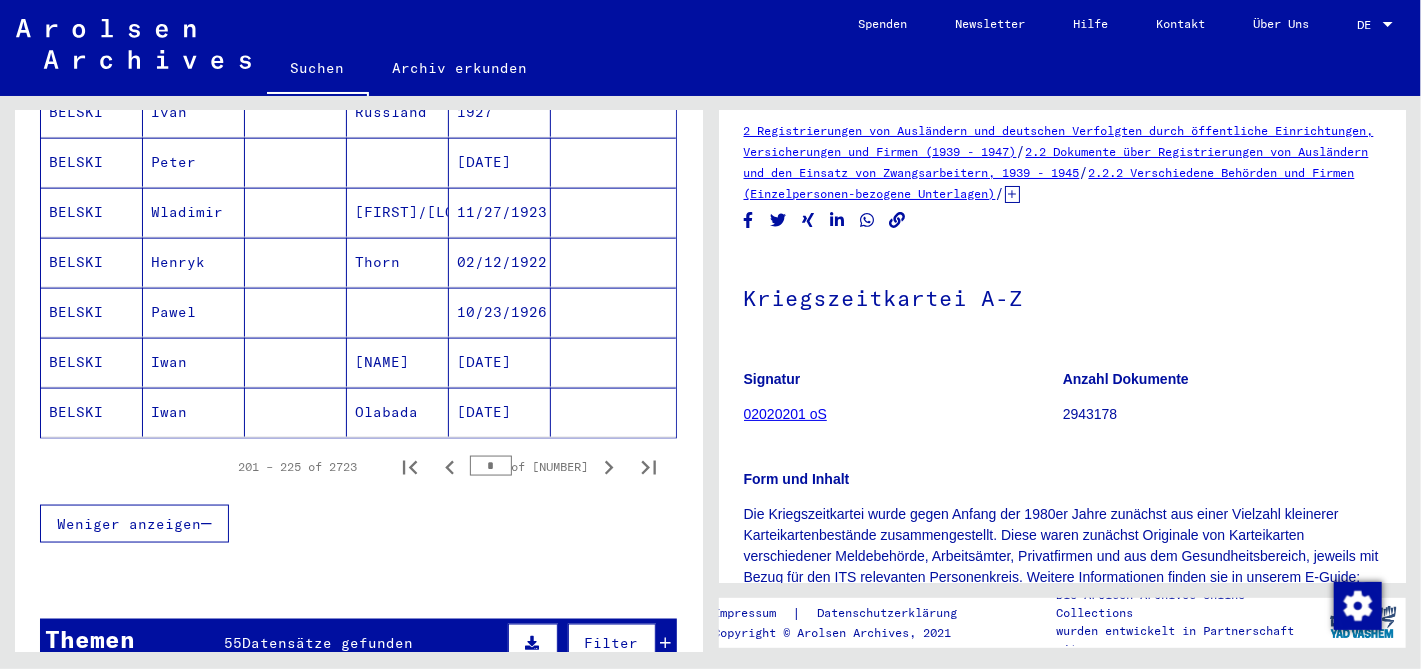 scroll, scrollTop: 1257, scrollLeft: 0, axis: vertical 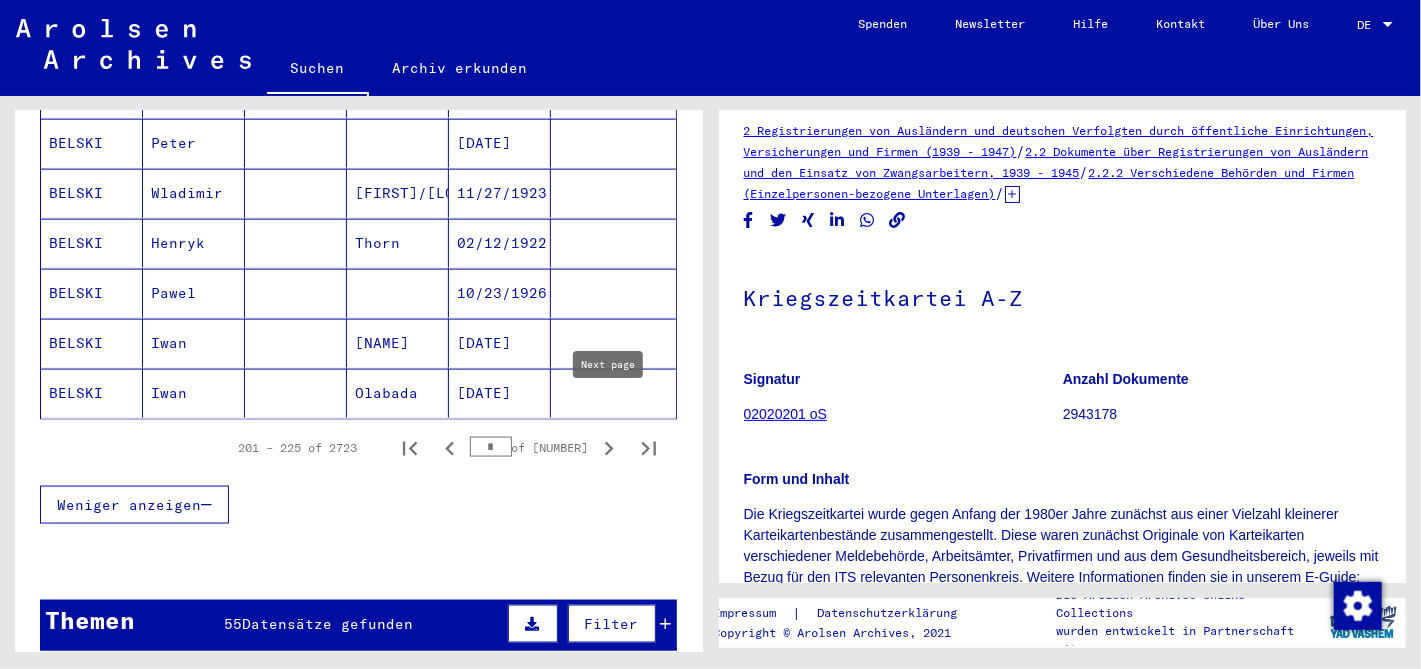 click 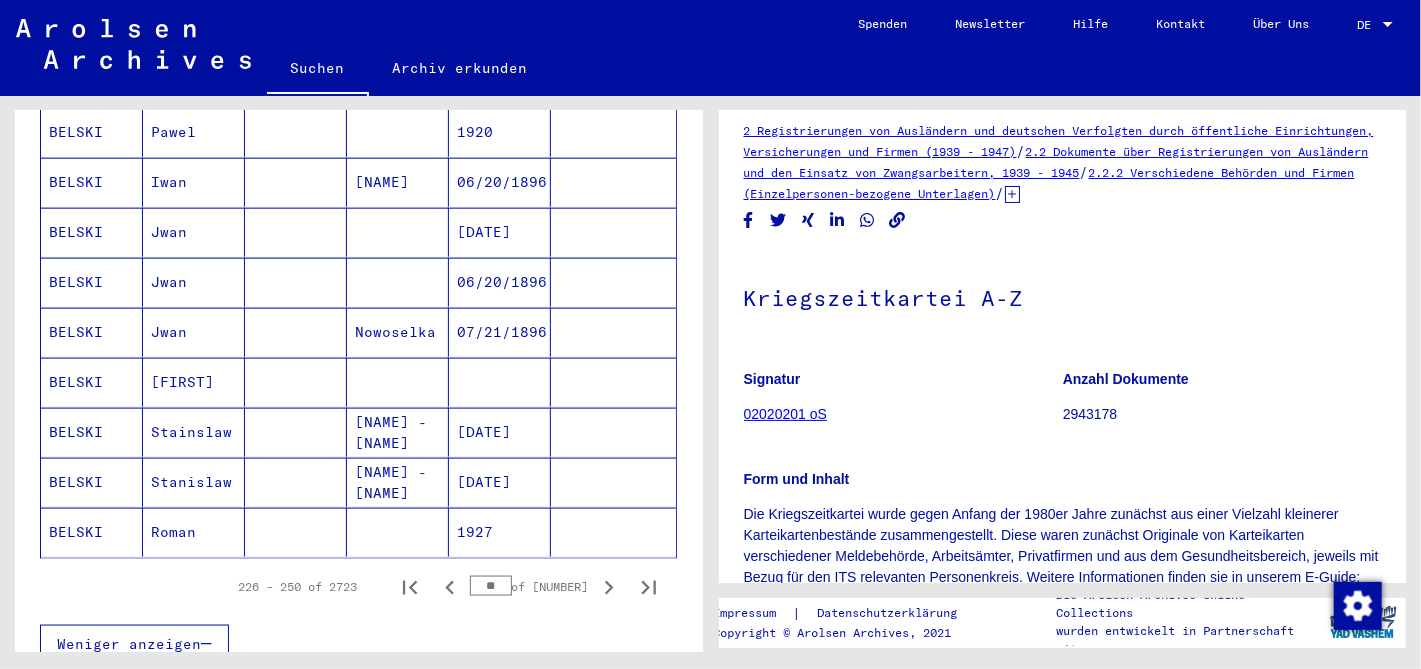 scroll, scrollTop: 1121, scrollLeft: 0, axis: vertical 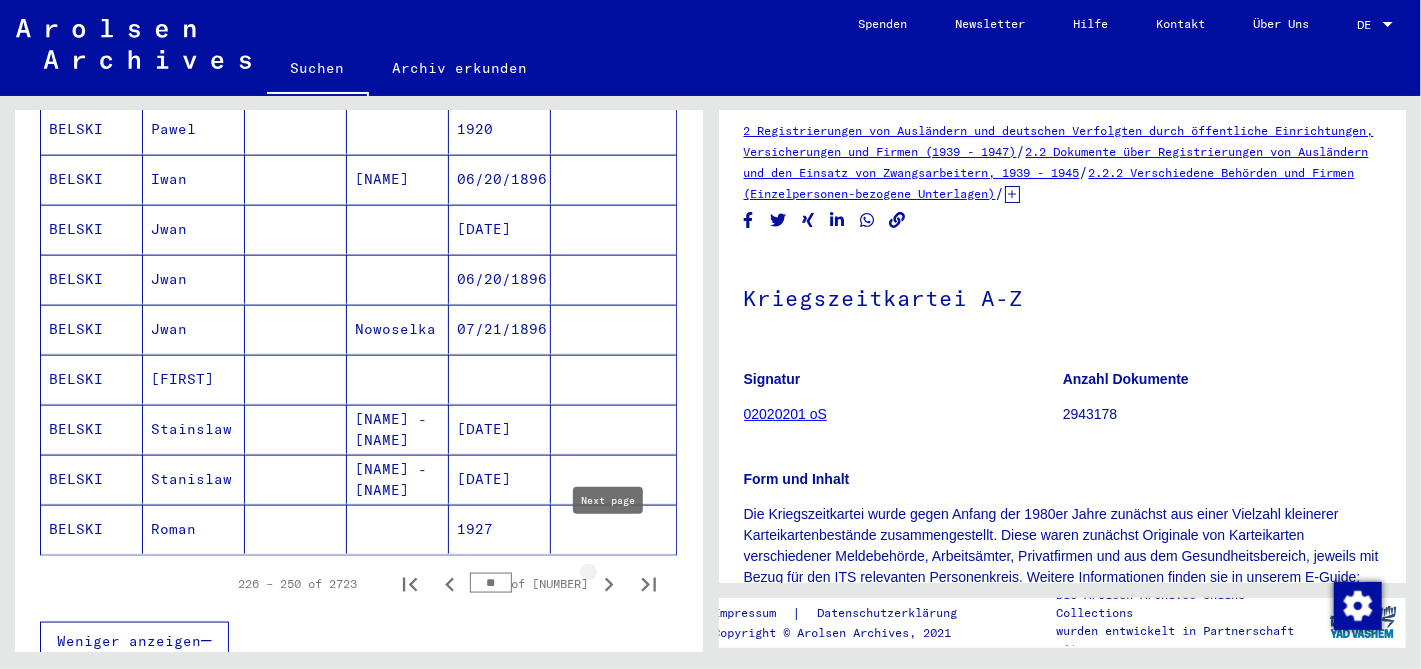 click 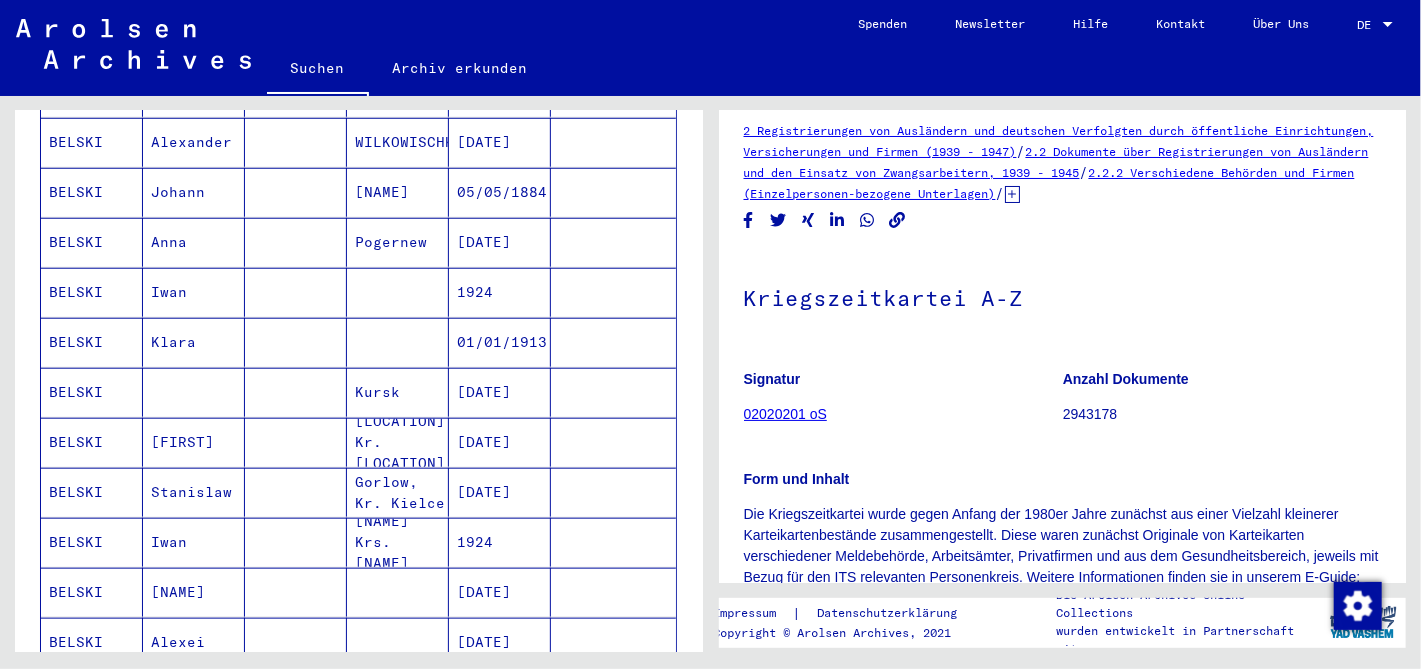 scroll, scrollTop: 864, scrollLeft: 0, axis: vertical 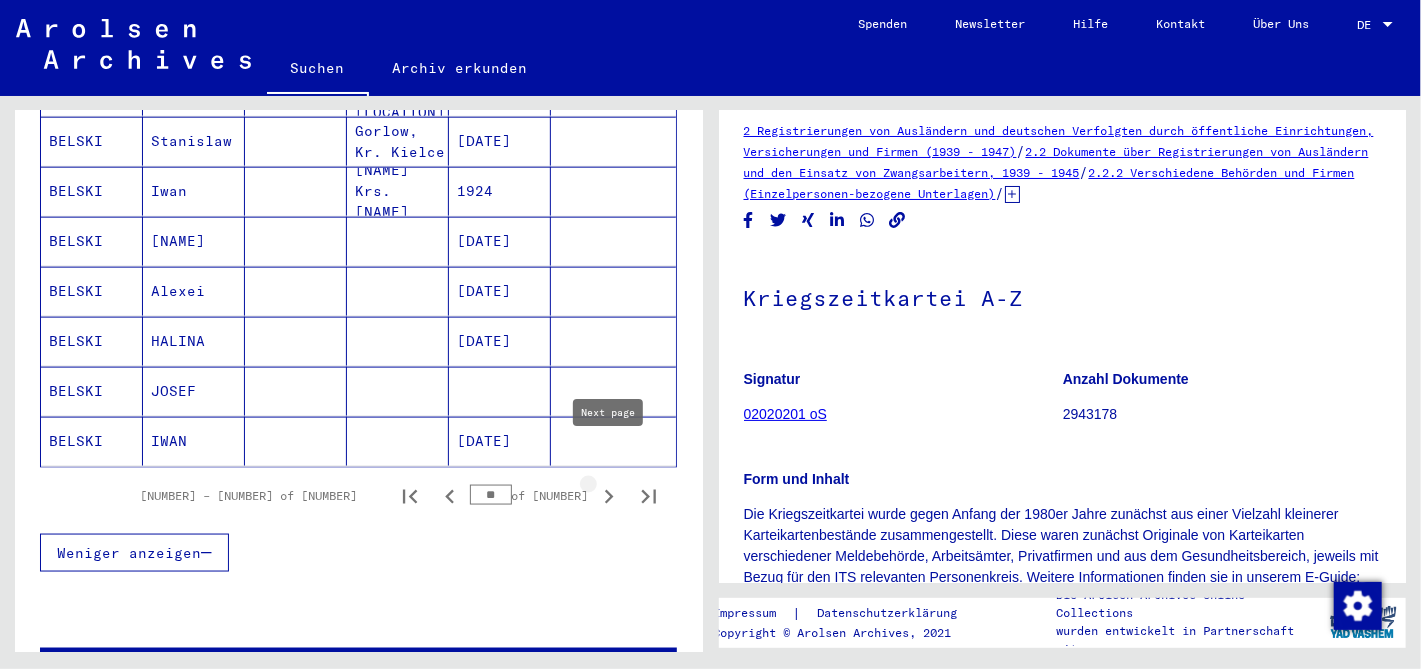 click 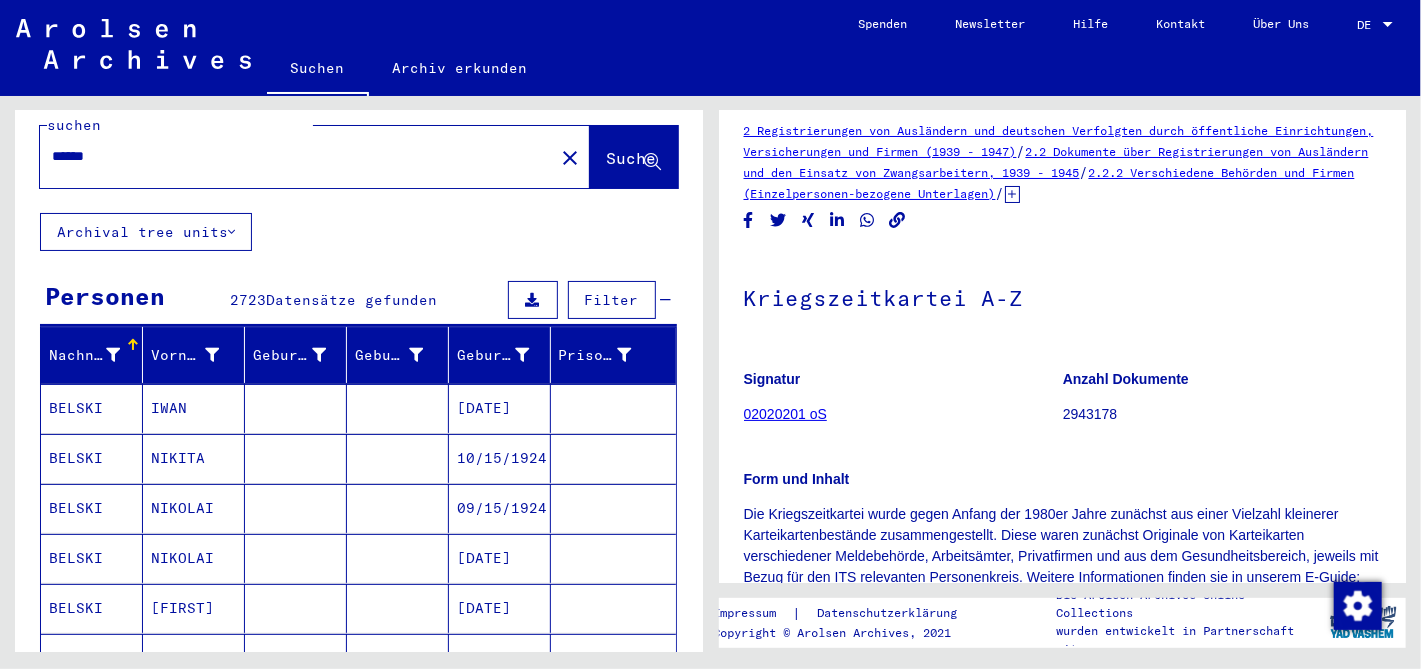 scroll, scrollTop: 0, scrollLeft: 0, axis: both 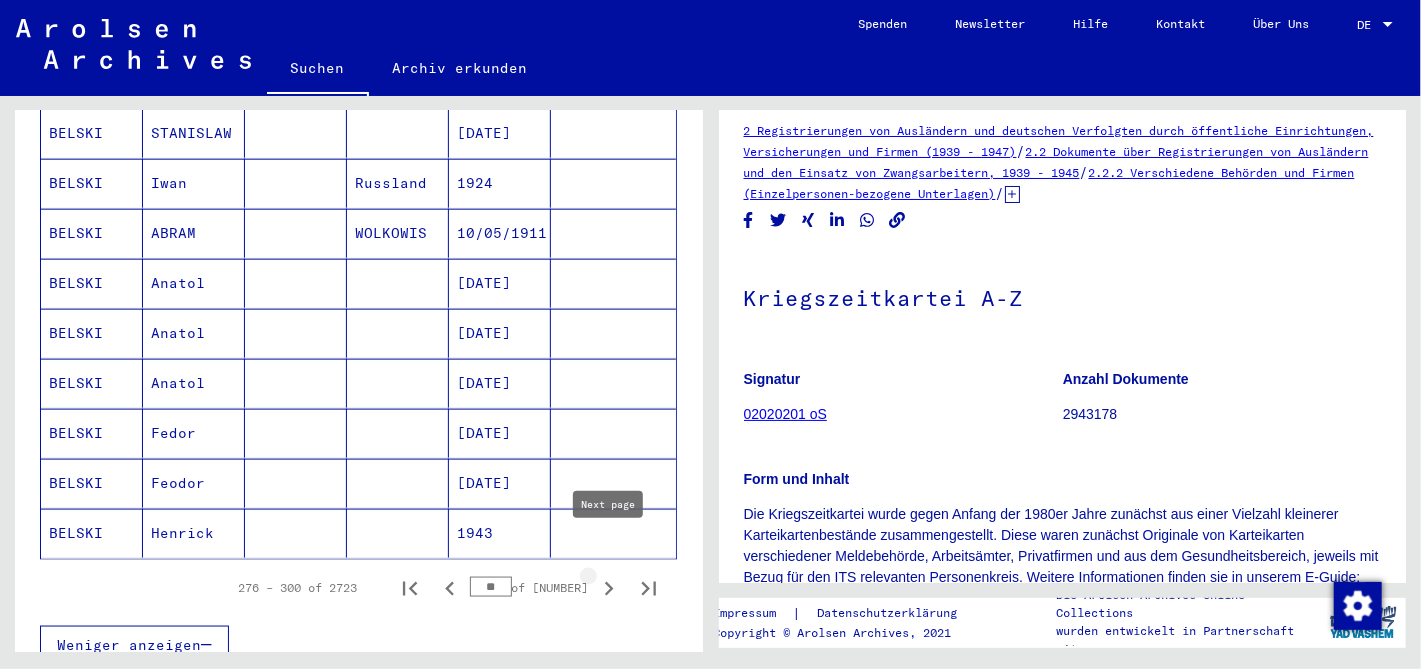 click 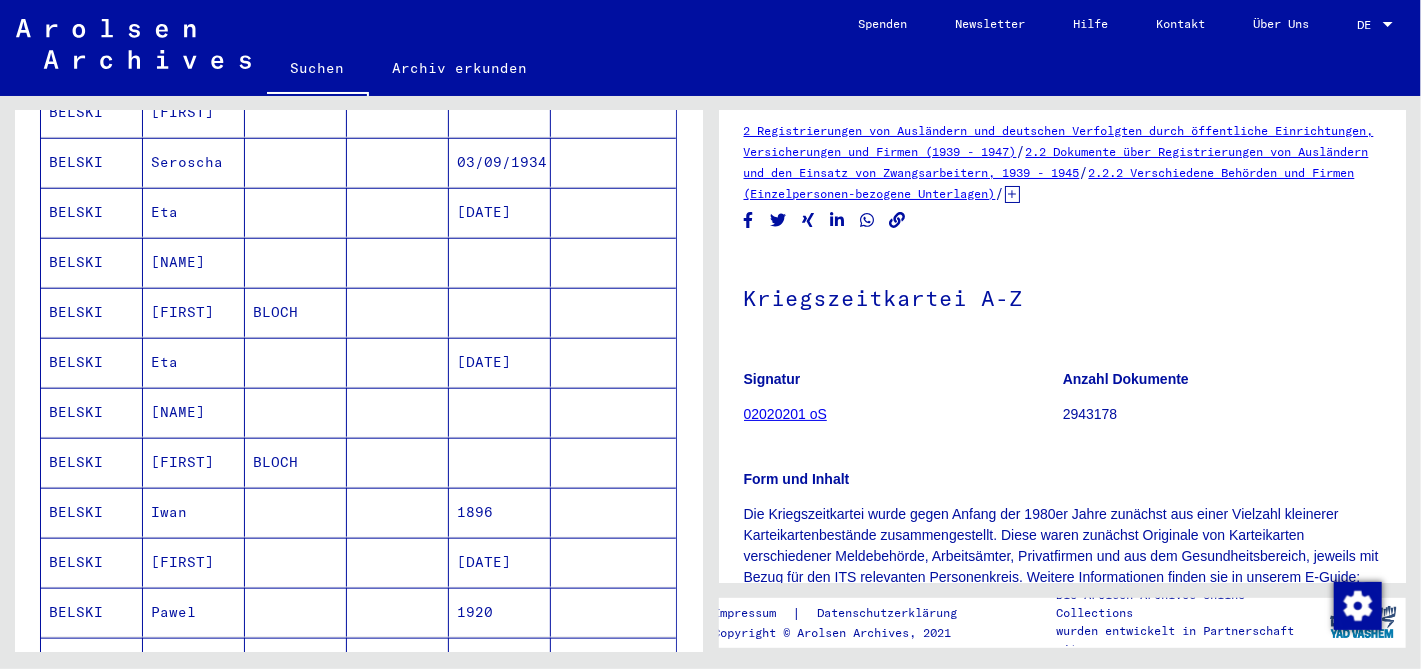 scroll, scrollTop: 900, scrollLeft: 0, axis: vertical 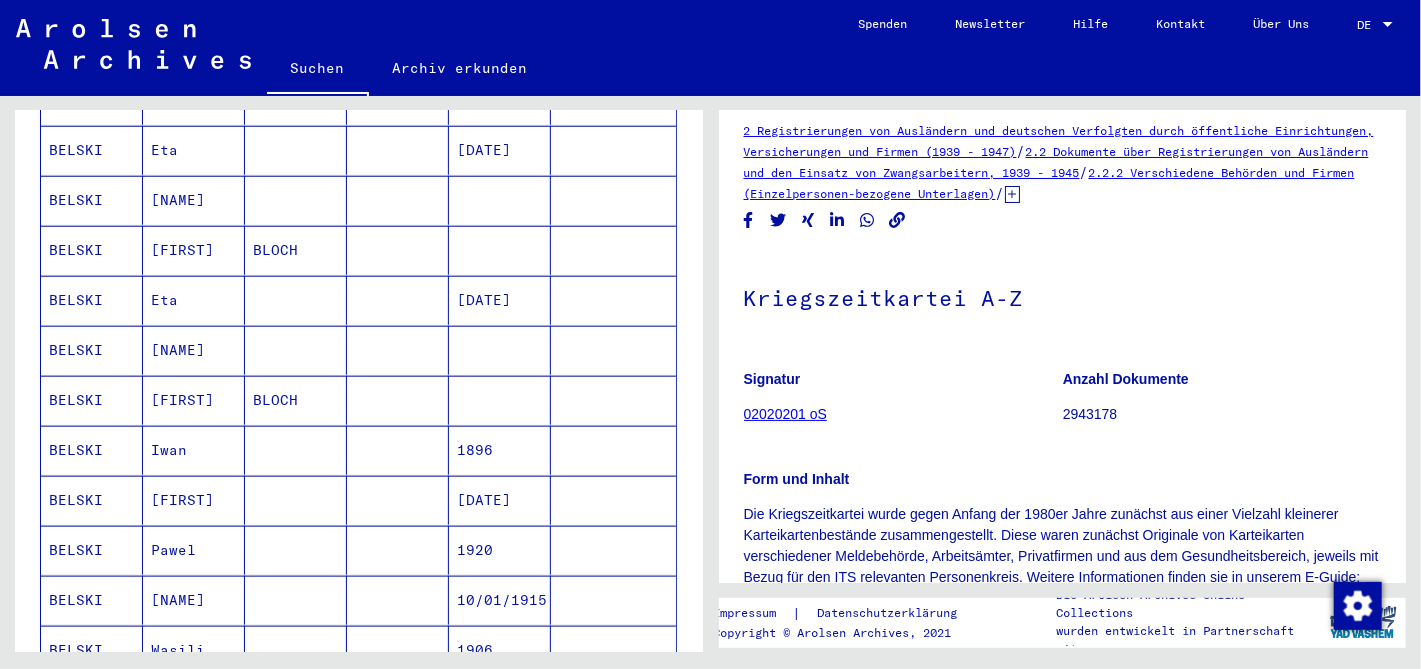click on "BELSKI" at bounding box center (92, 550) 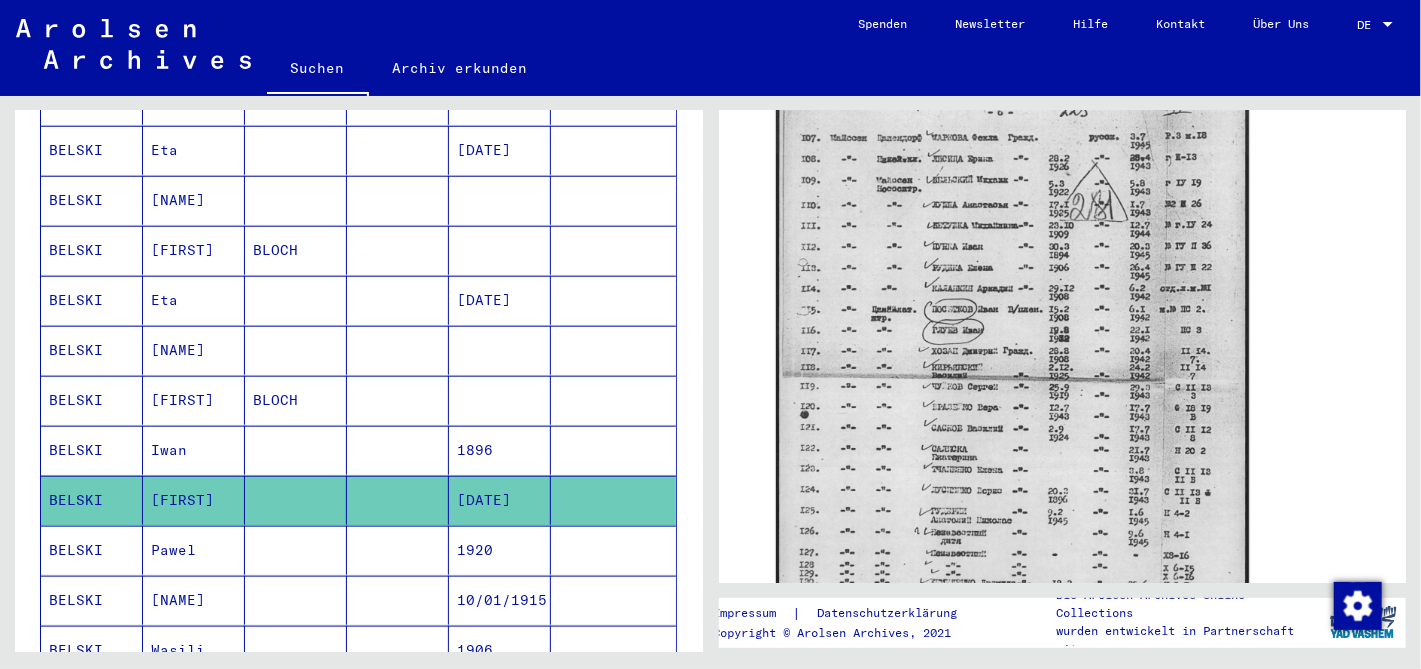 scroll, scrollTop: 418, scrollLeft: 0, axis: vertical 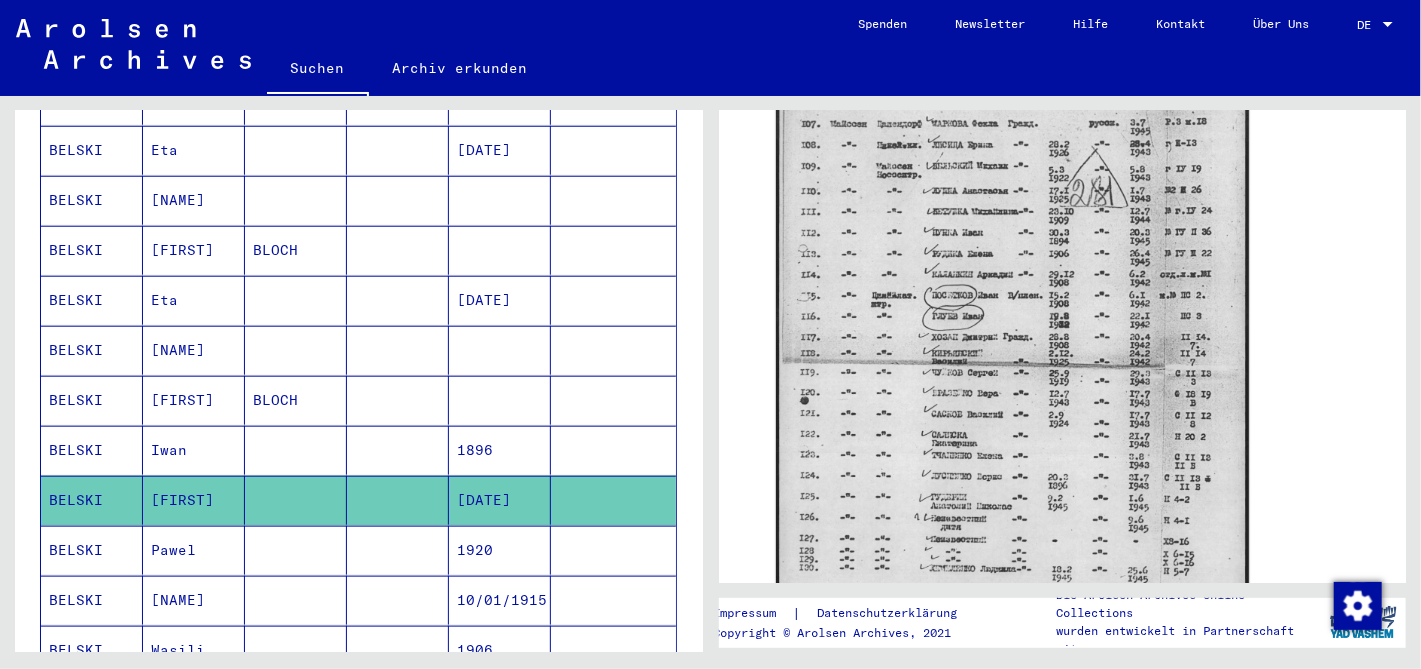 drag, startPoint x: 682, startPoint y: 539, endPoint x: 693, endPoint y: 534, distance: 12.083046 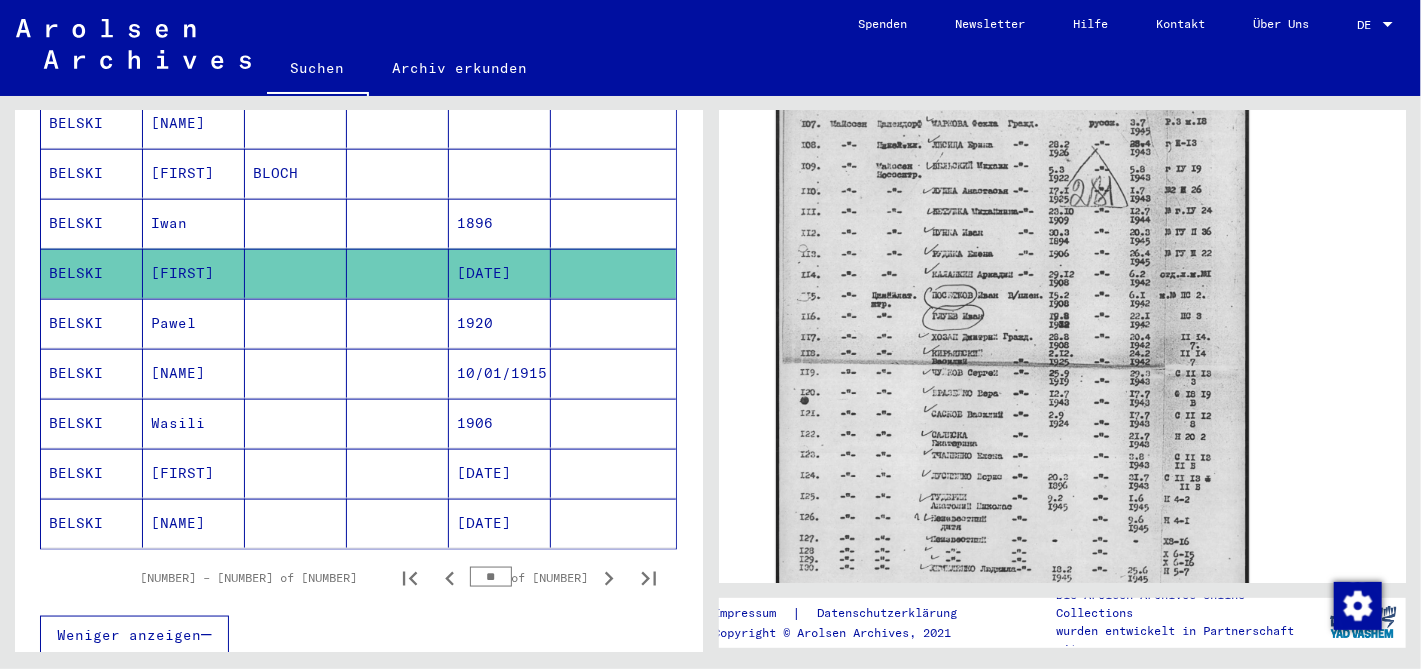 scroll, scrollTop: 1121, scrollLeft: 0, axis: vertical 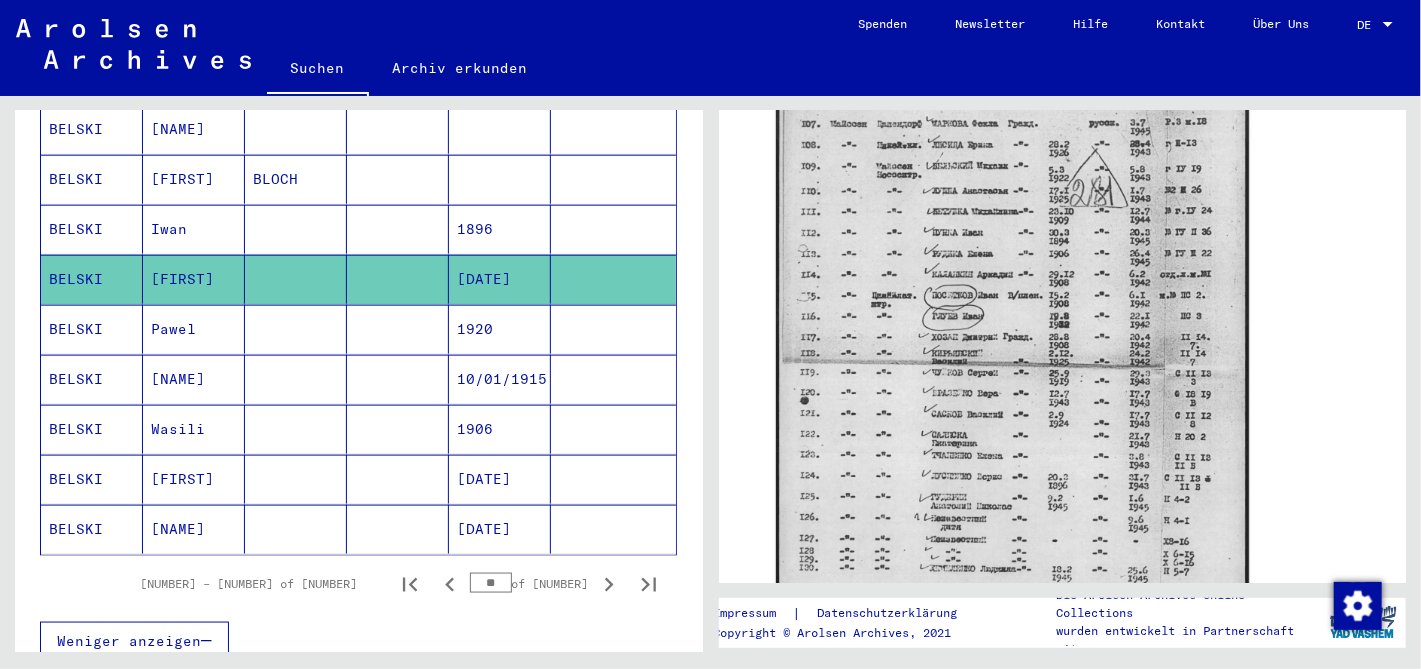 click on "BELSKI" at bounding box center [92, 529] 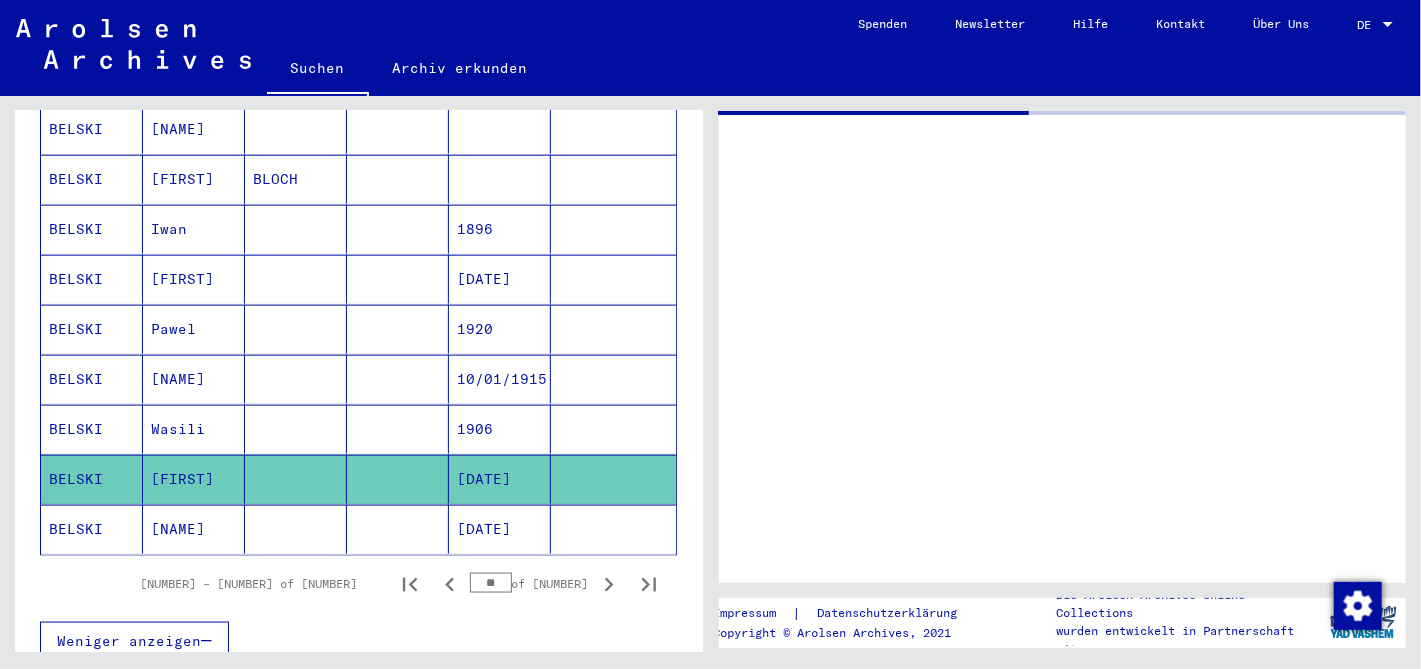 scroll, scrollTop: 0, scrollLeft: 0, axis: both 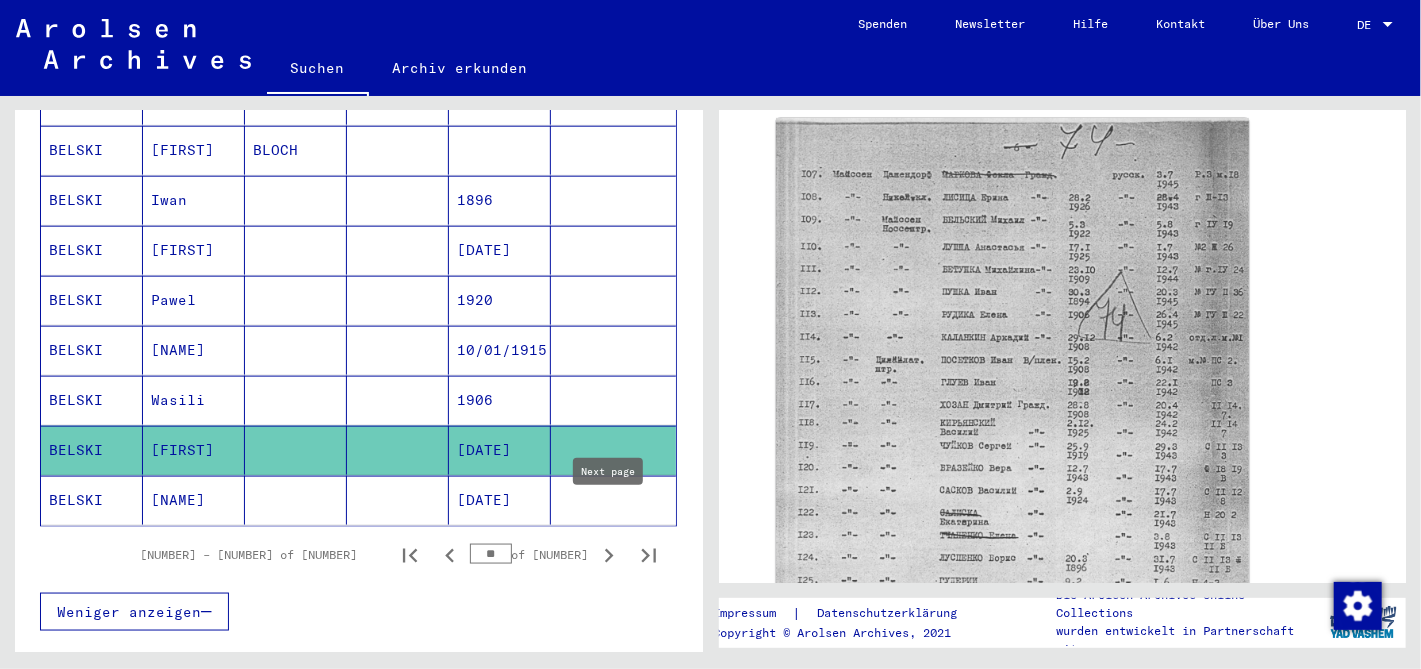 click 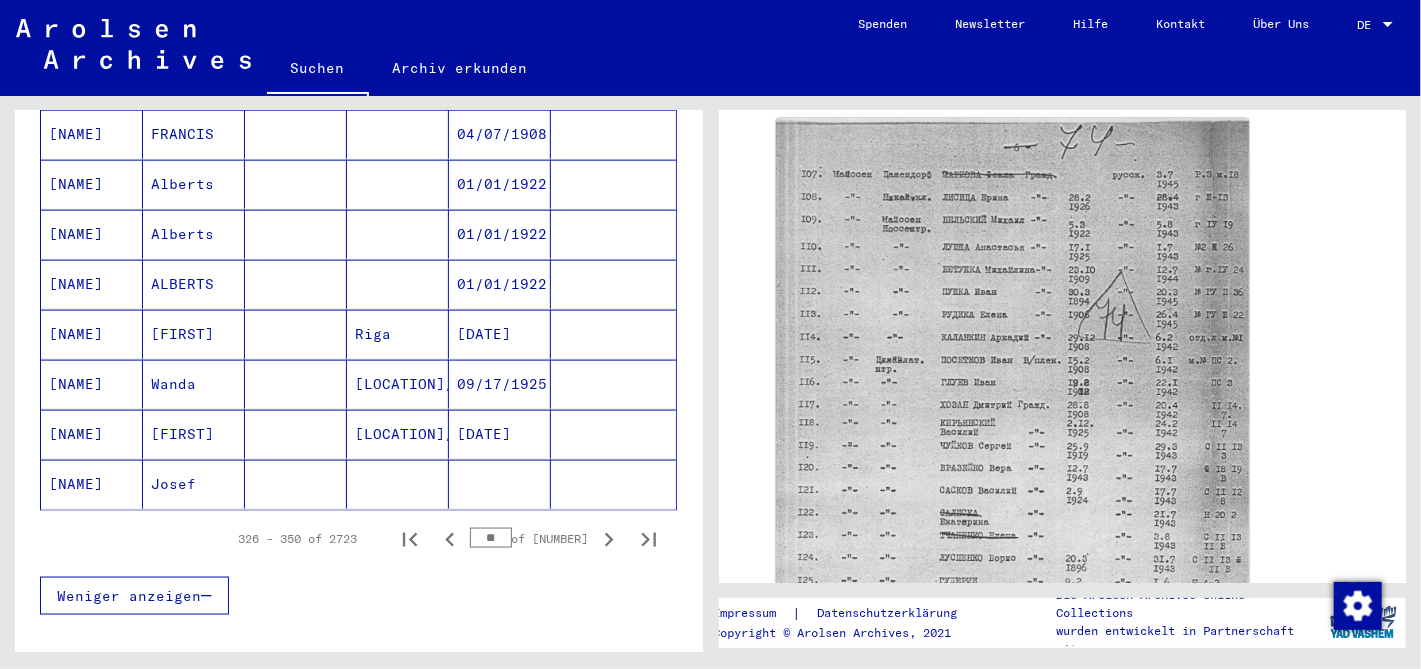 scroll, scrollTop: 1169, scrollLeft: 0, axis: vertical 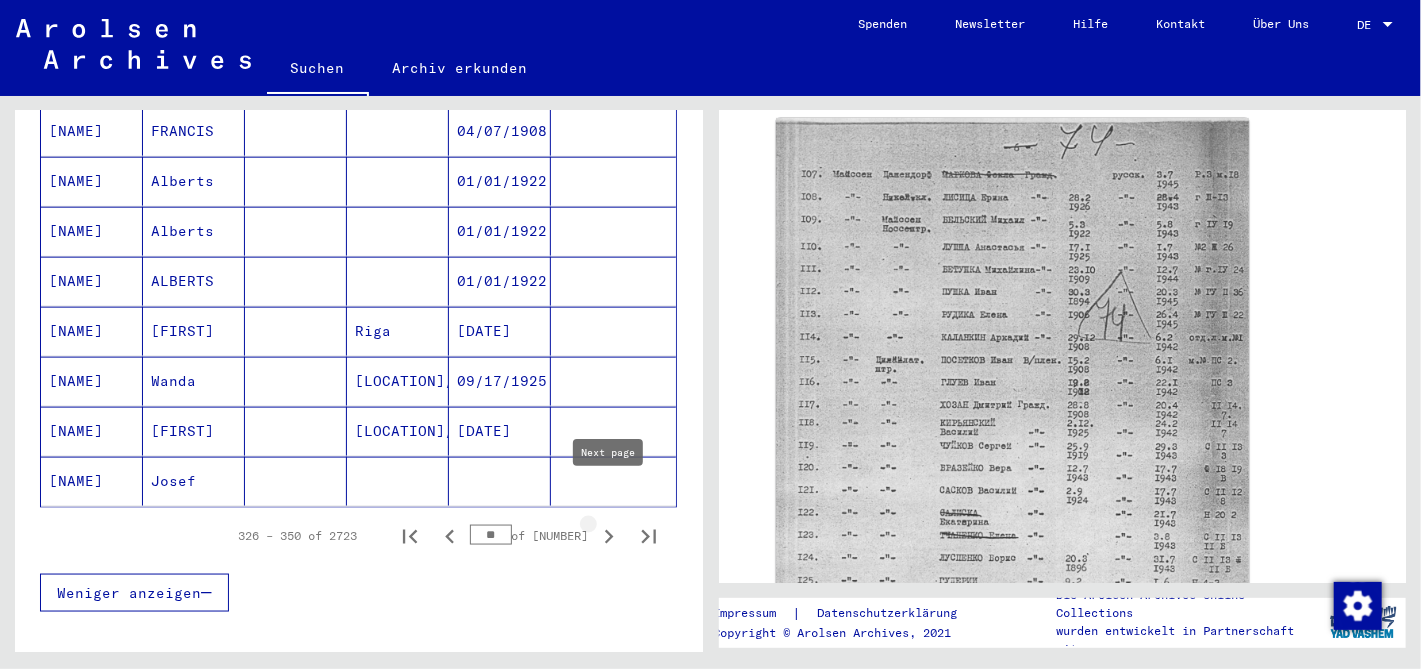 click 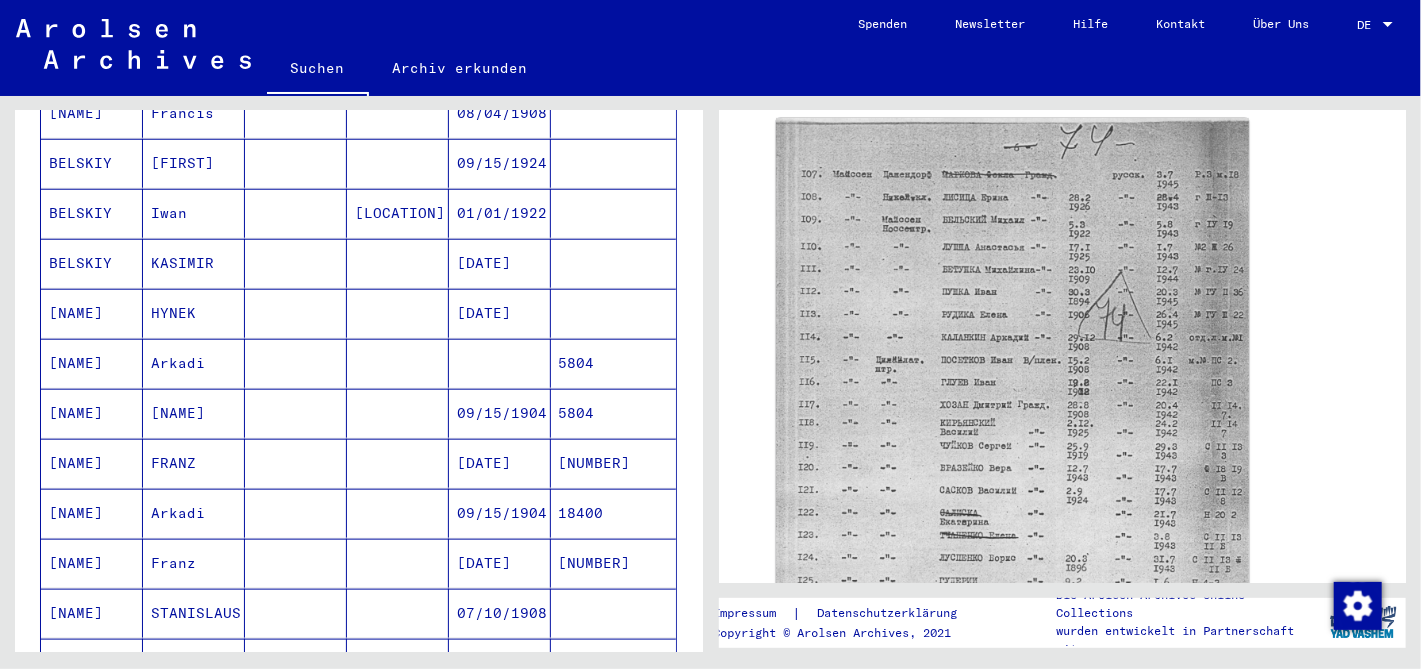 scroll, scrollTop: 1004, scrollLeft: 0, axis: vertical 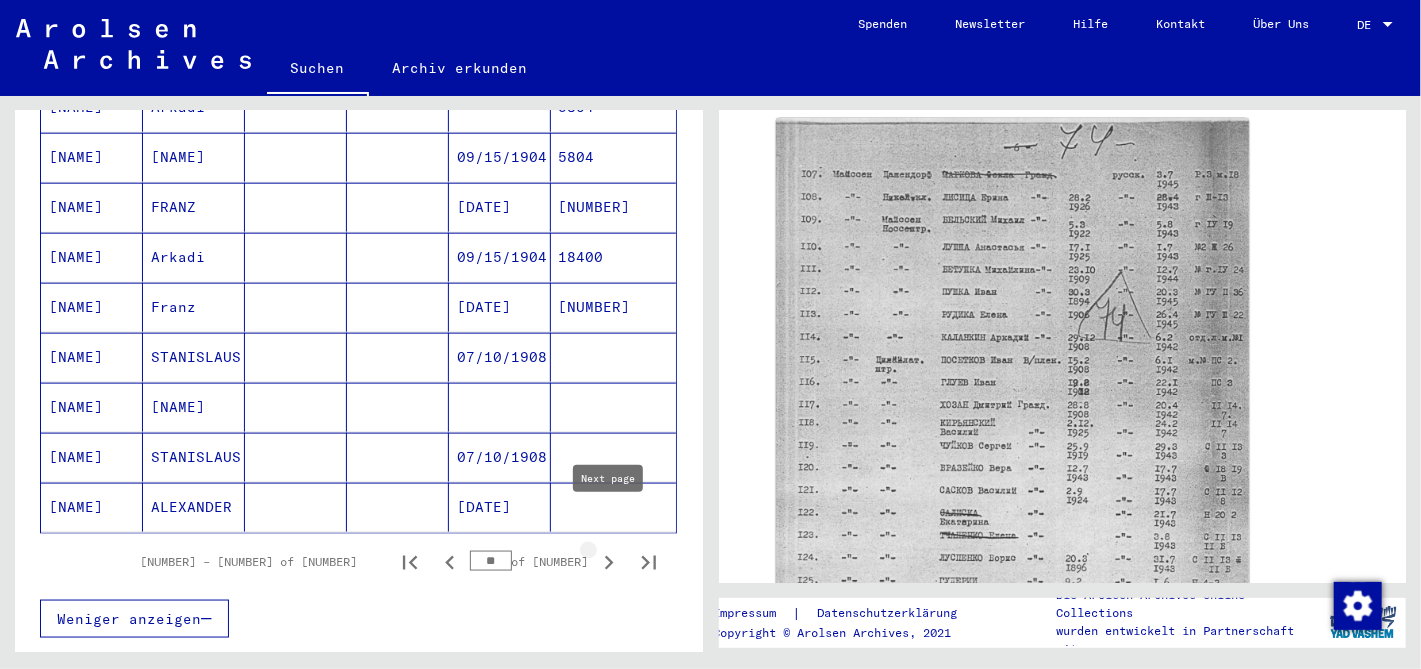 click 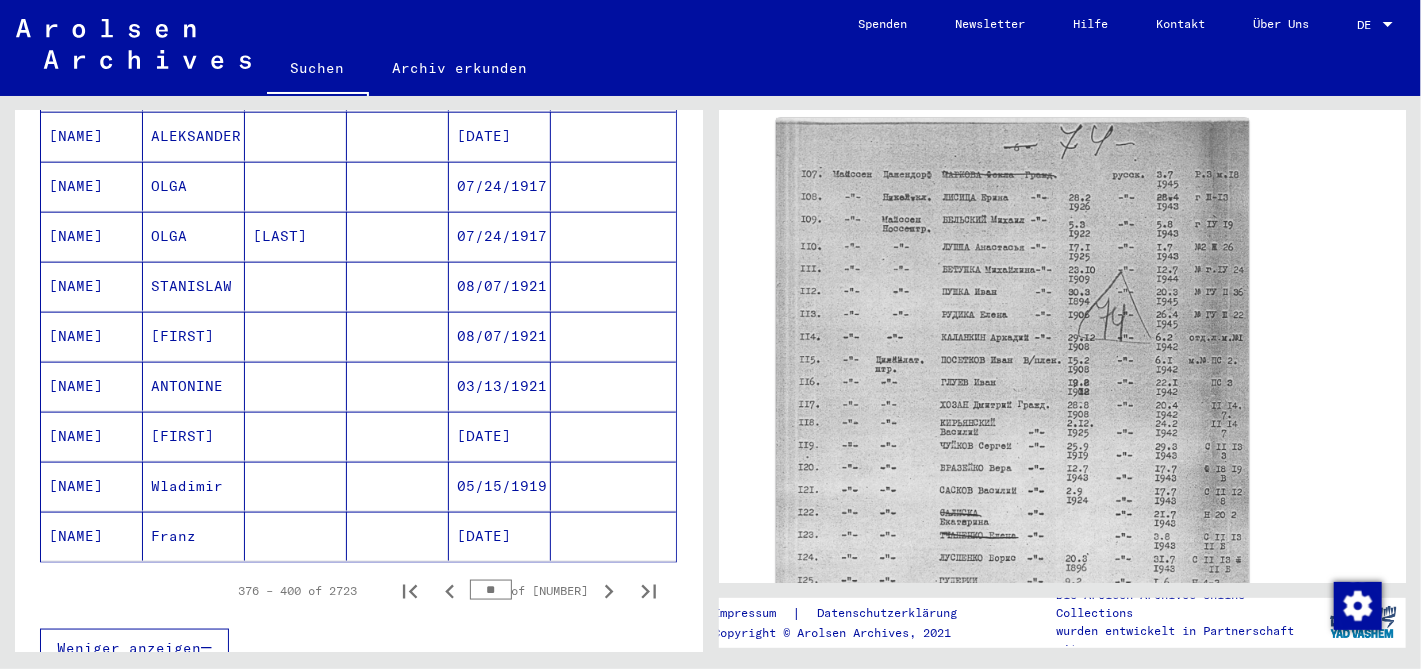scroll, scrollTop: 1117, scrollLeft: 0, axis: vertical 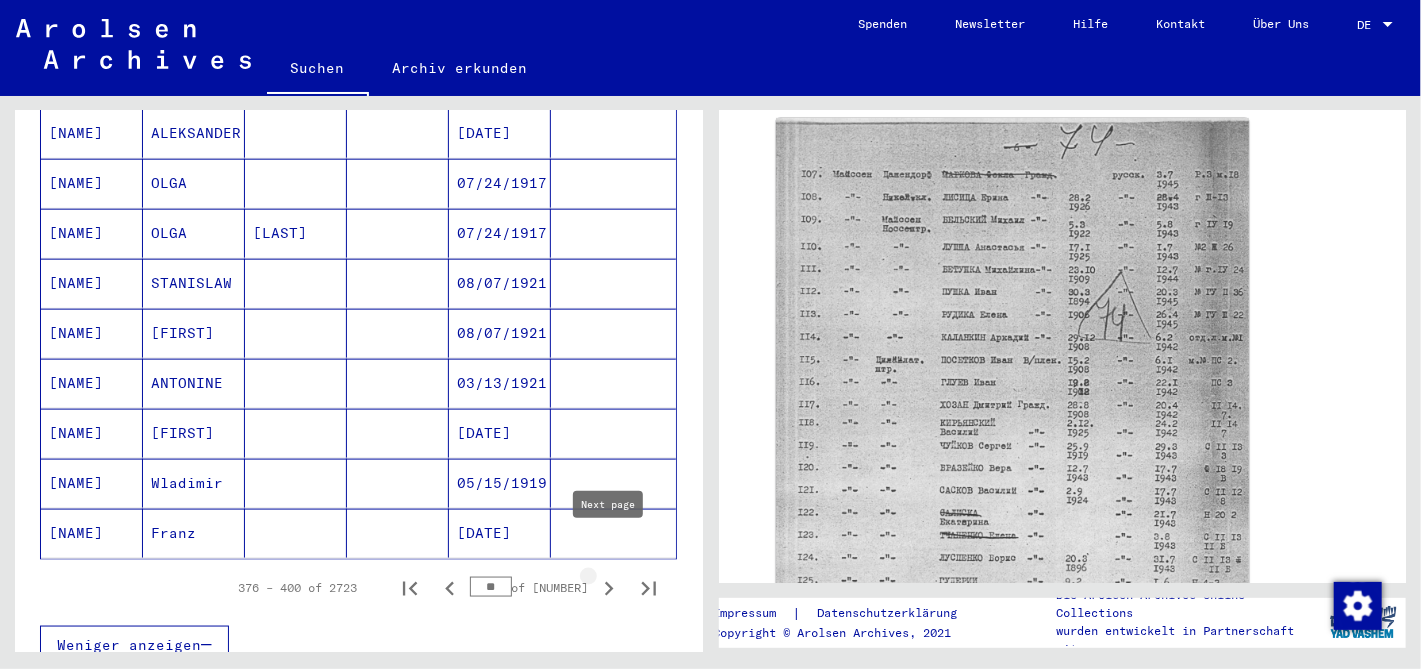 click 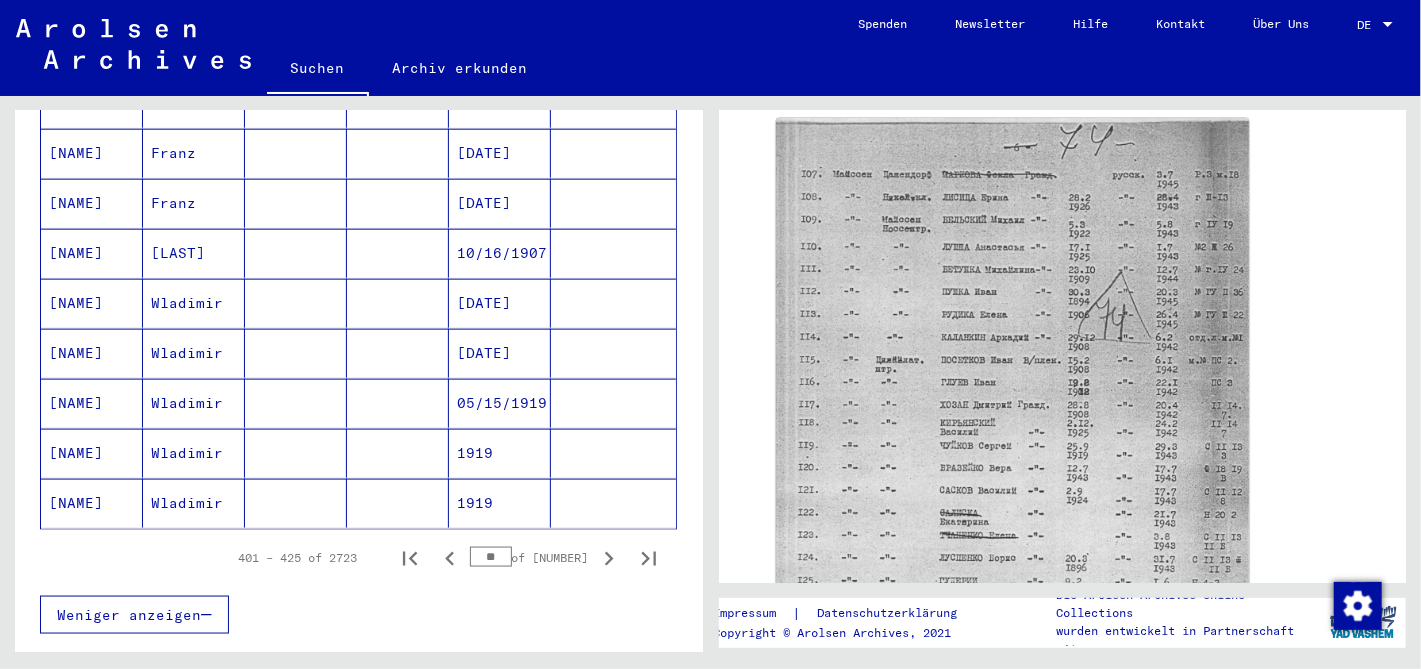 scroll, scrollTop: 1153, scrollLeft: 0, axis: vertical 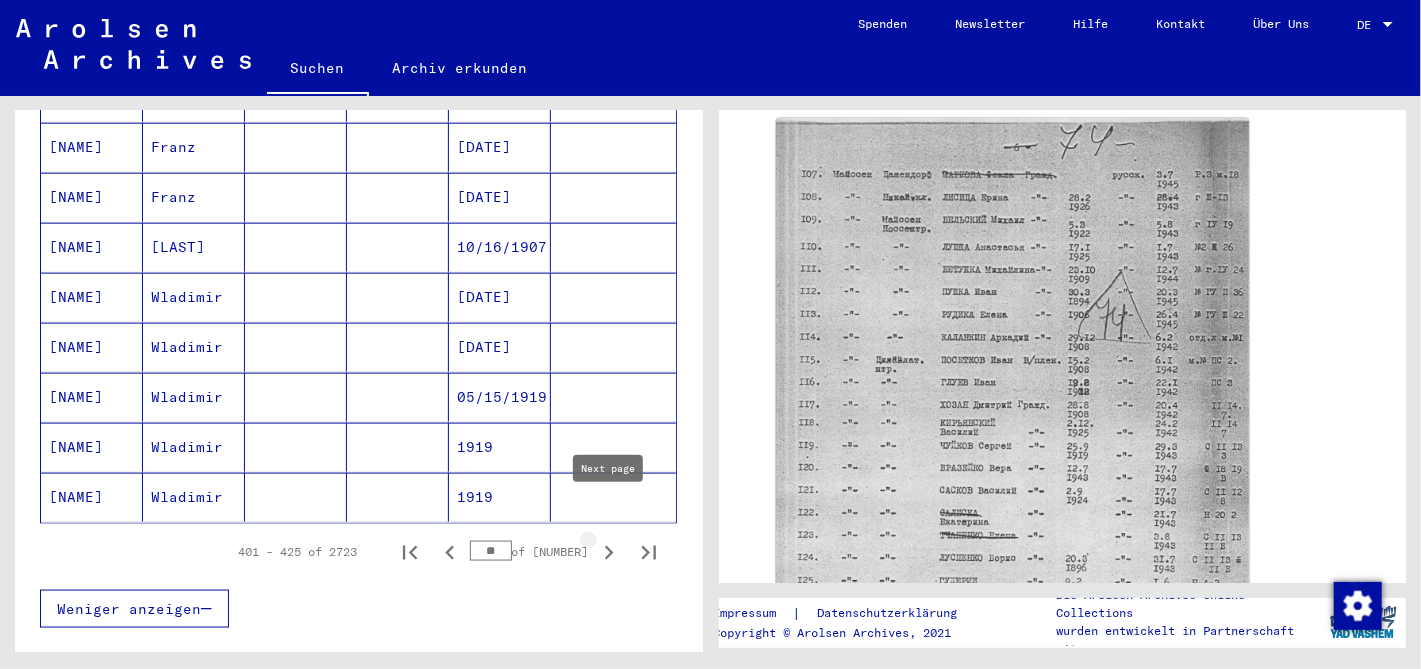 click 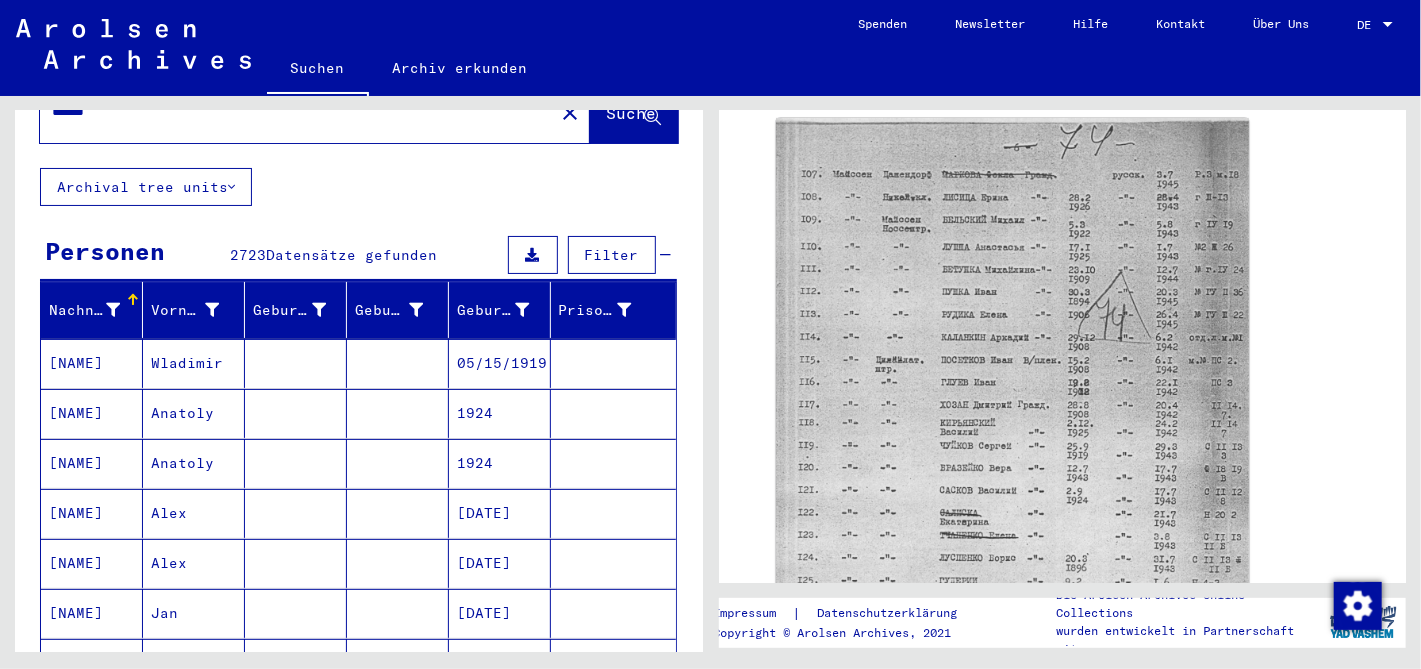 scroll, scrollTop: 100, scrollLeft: 0, axis: vertical 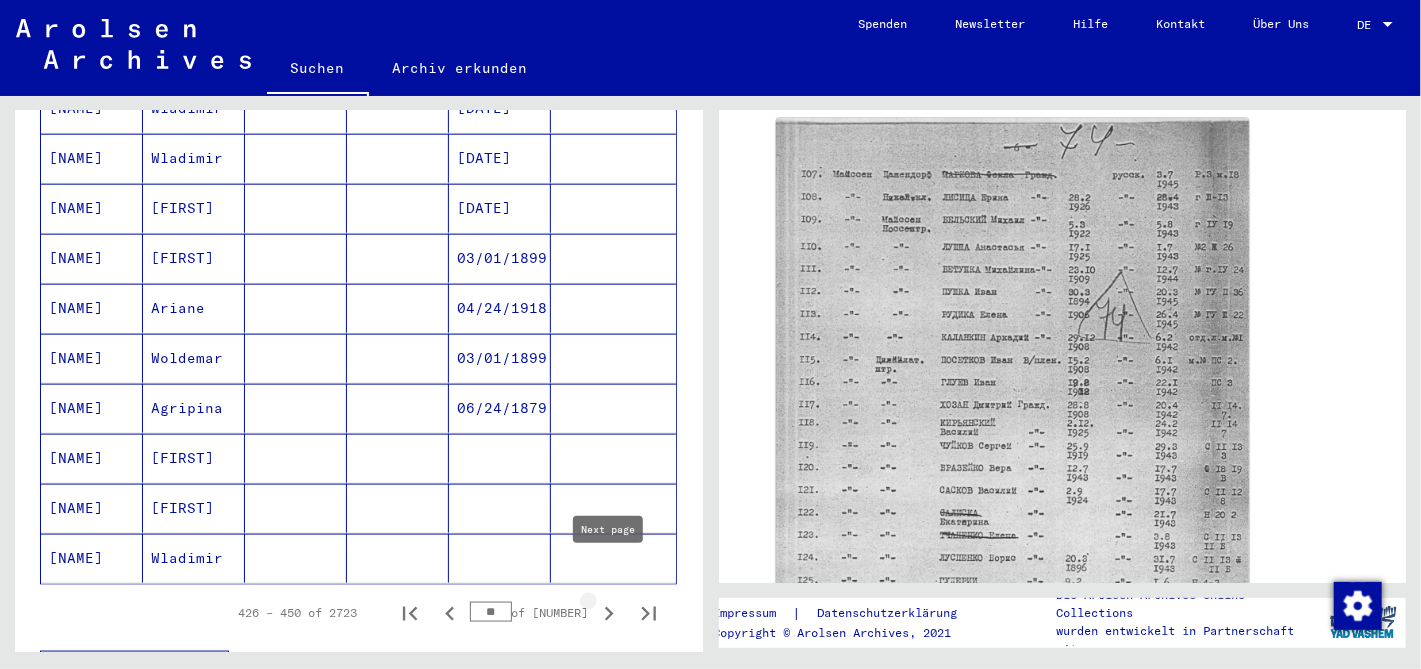 click 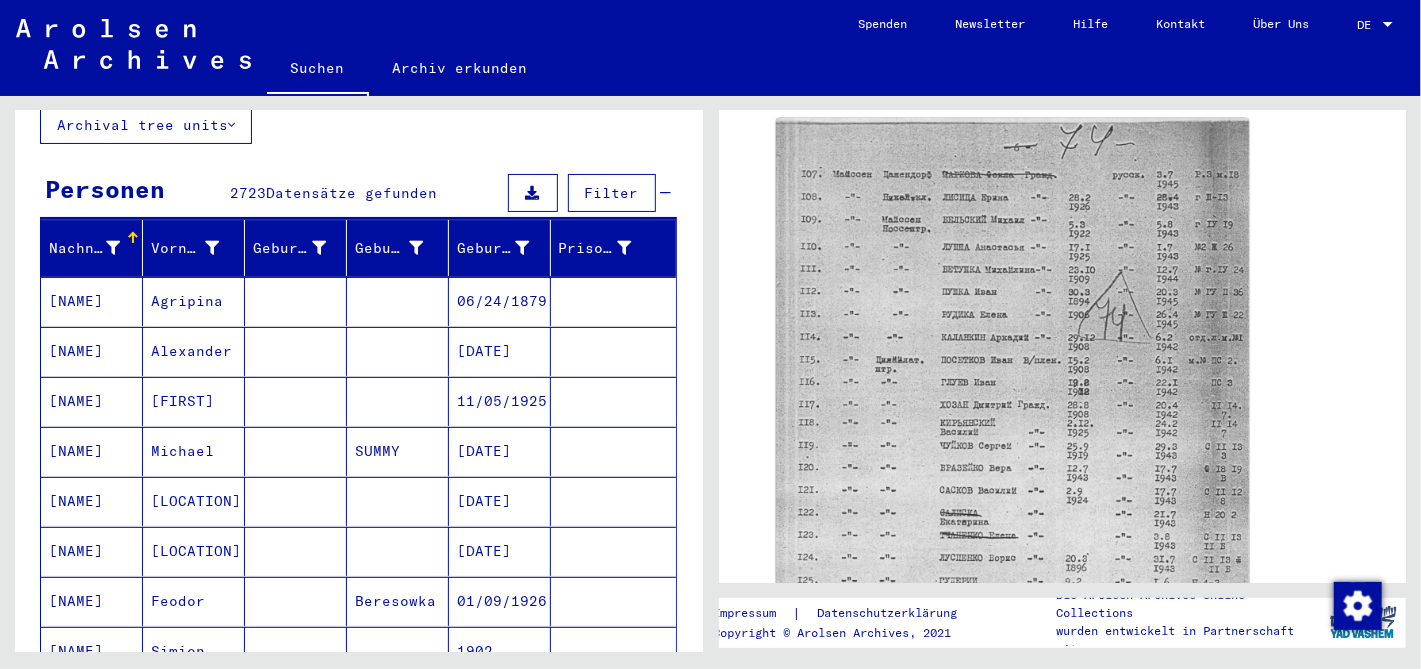 scroll, scrollTop: 143, scrollLeft: 0, axis: vertical 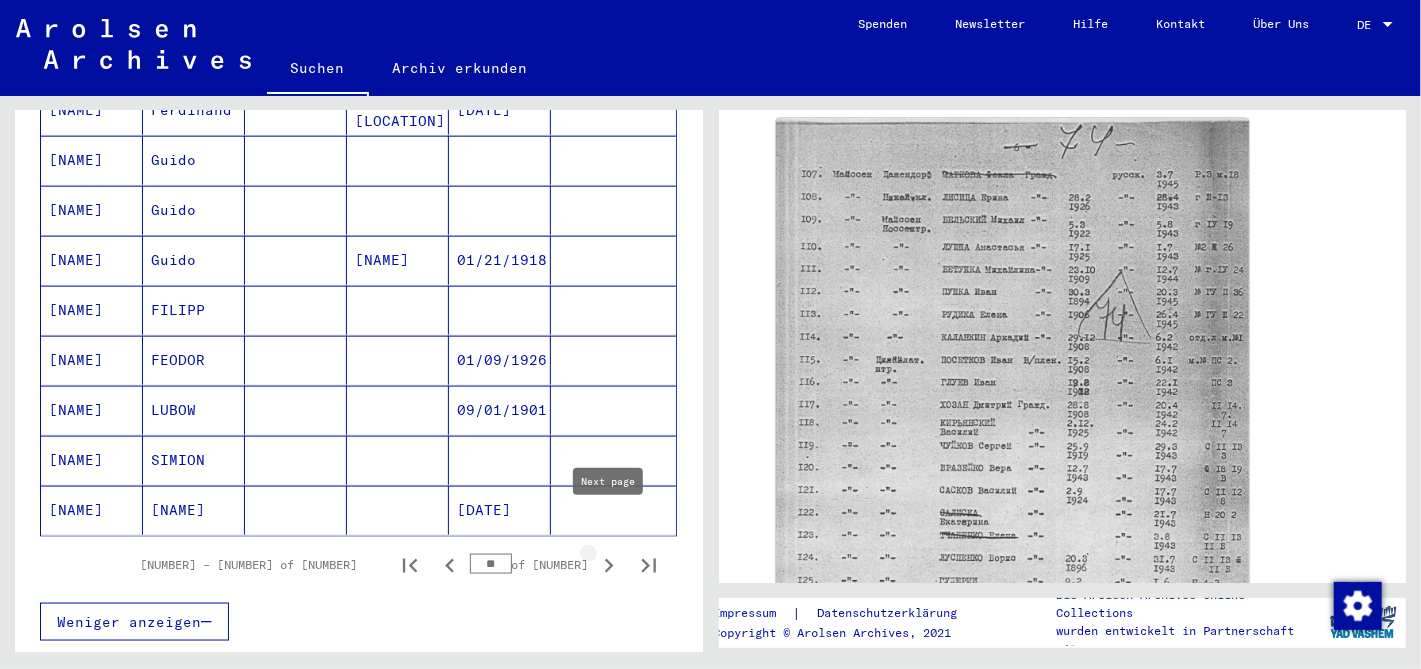 click 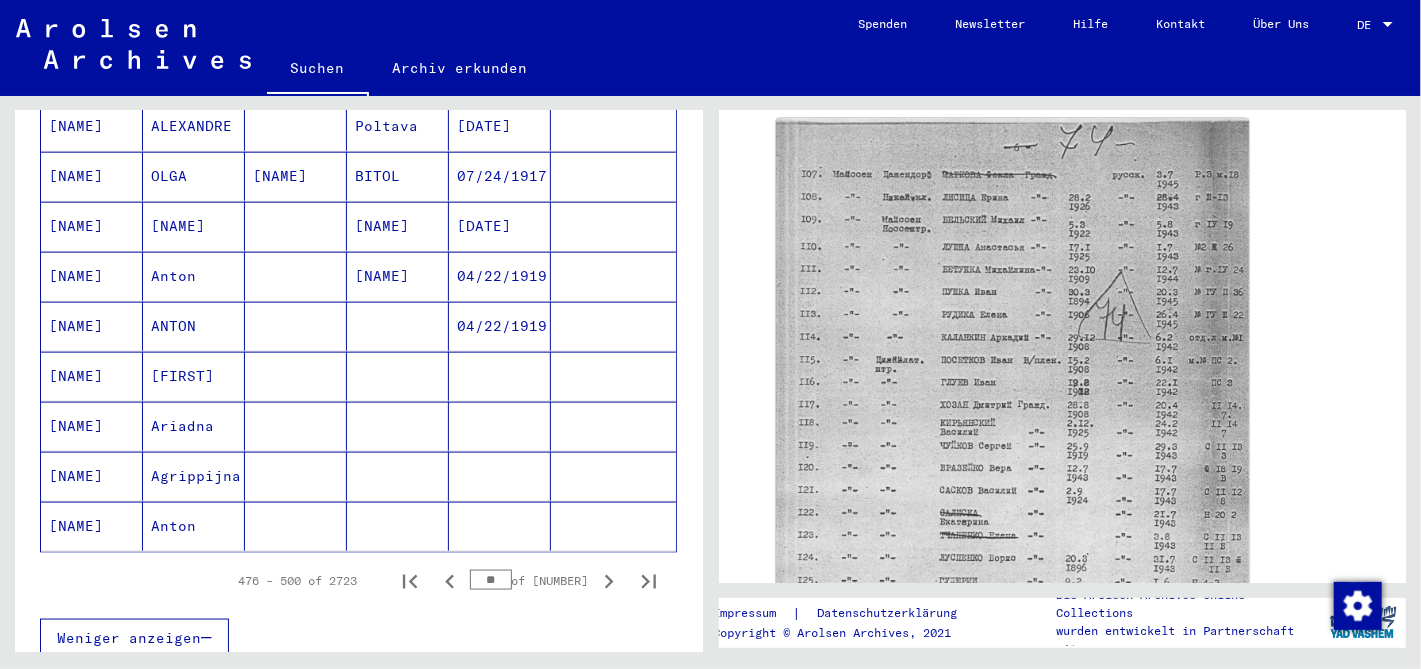 scroll, scrollTop: 1140, scrollLeft: 0, axis: vertical 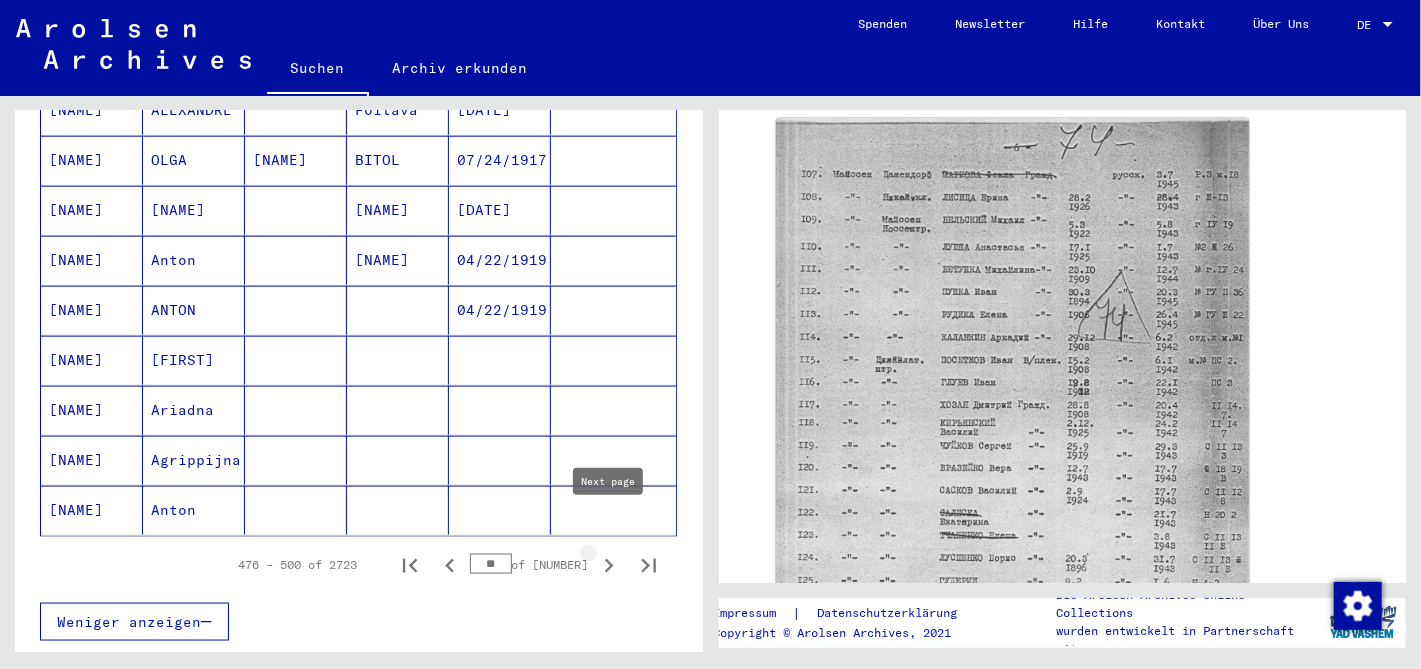 click 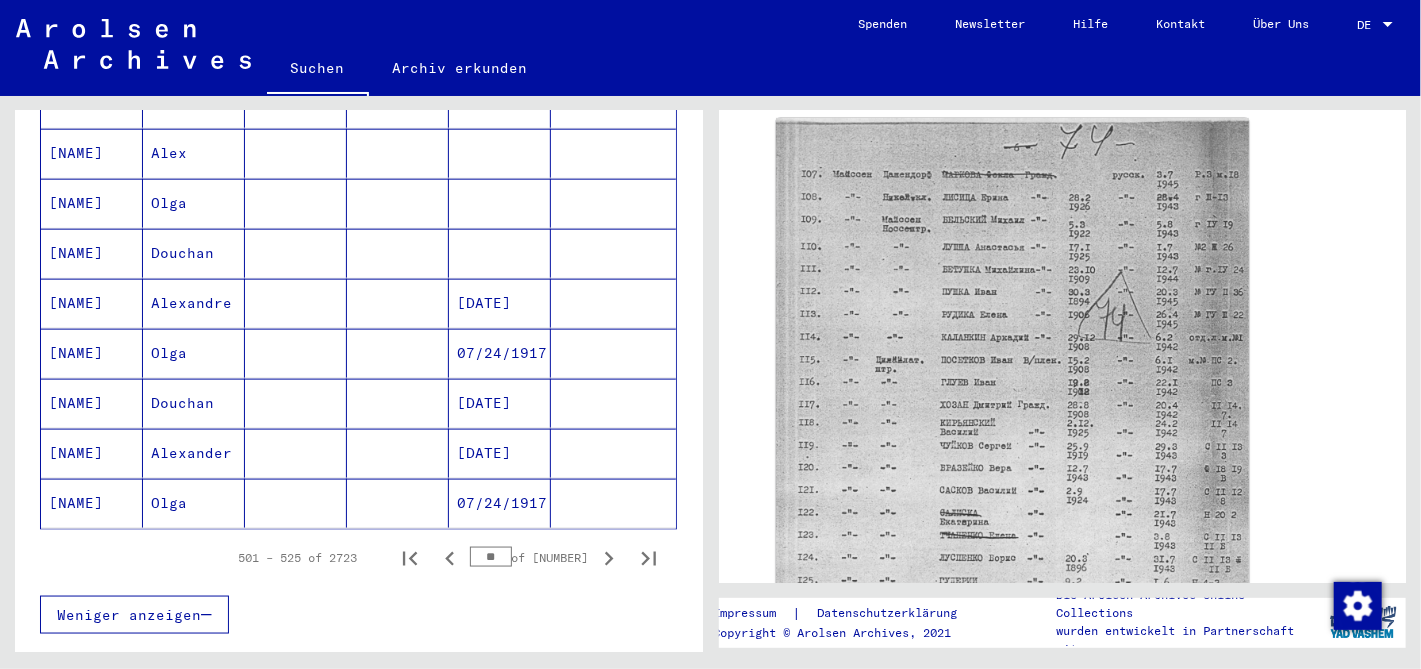 scroll, scrollTop: 1166, scrollLeft: 0, axis: vertical 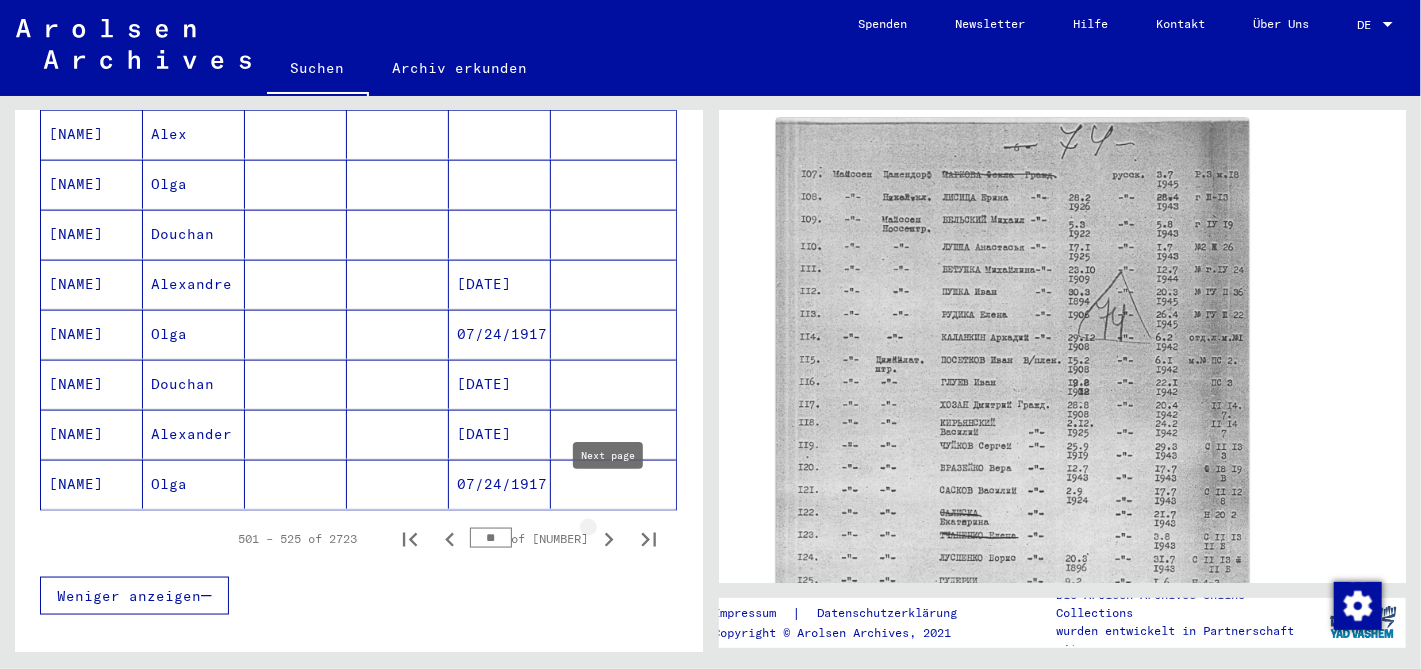 click 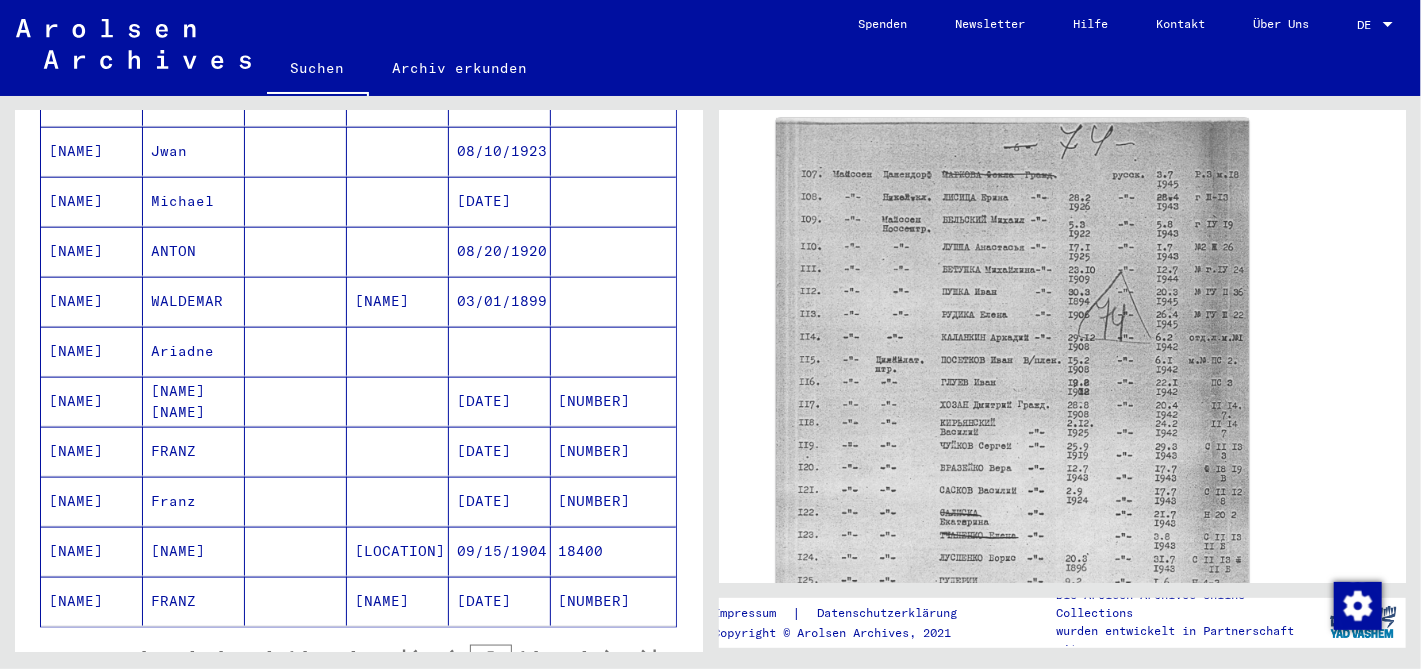 scroll, scrollTop: 1088, scrollLeft: 0, axis: vertical 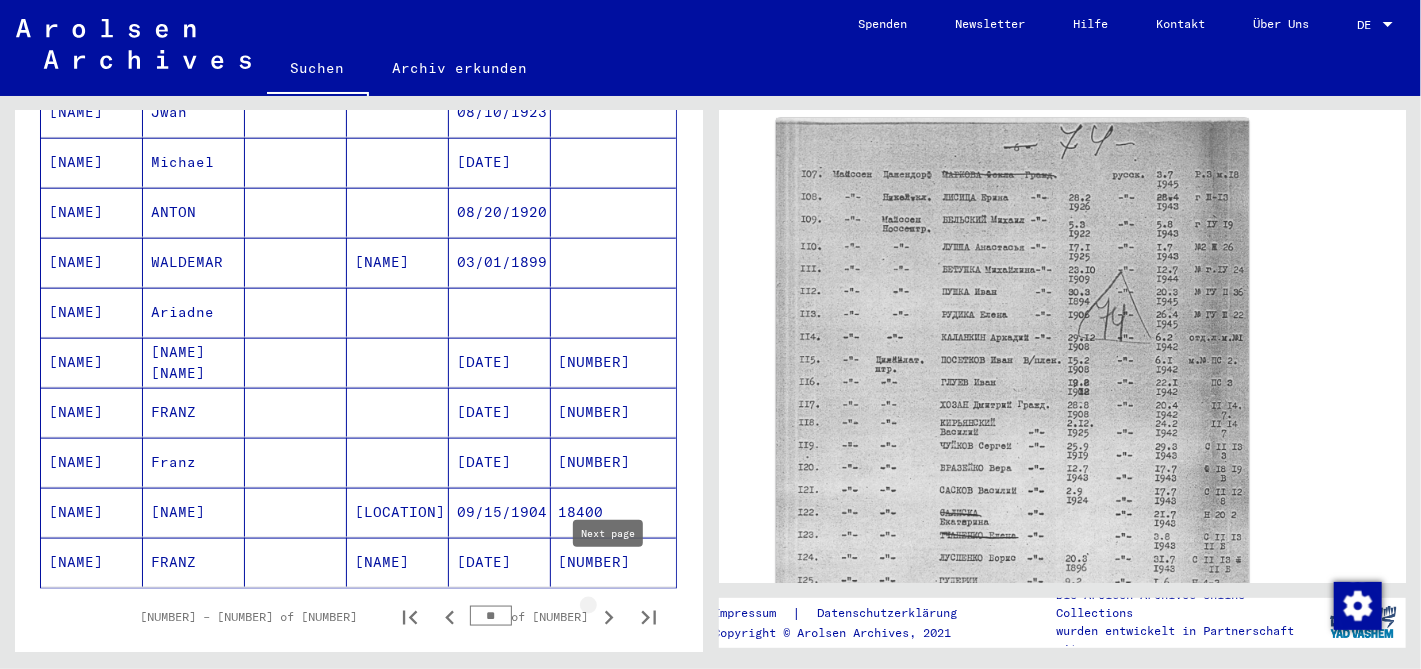click 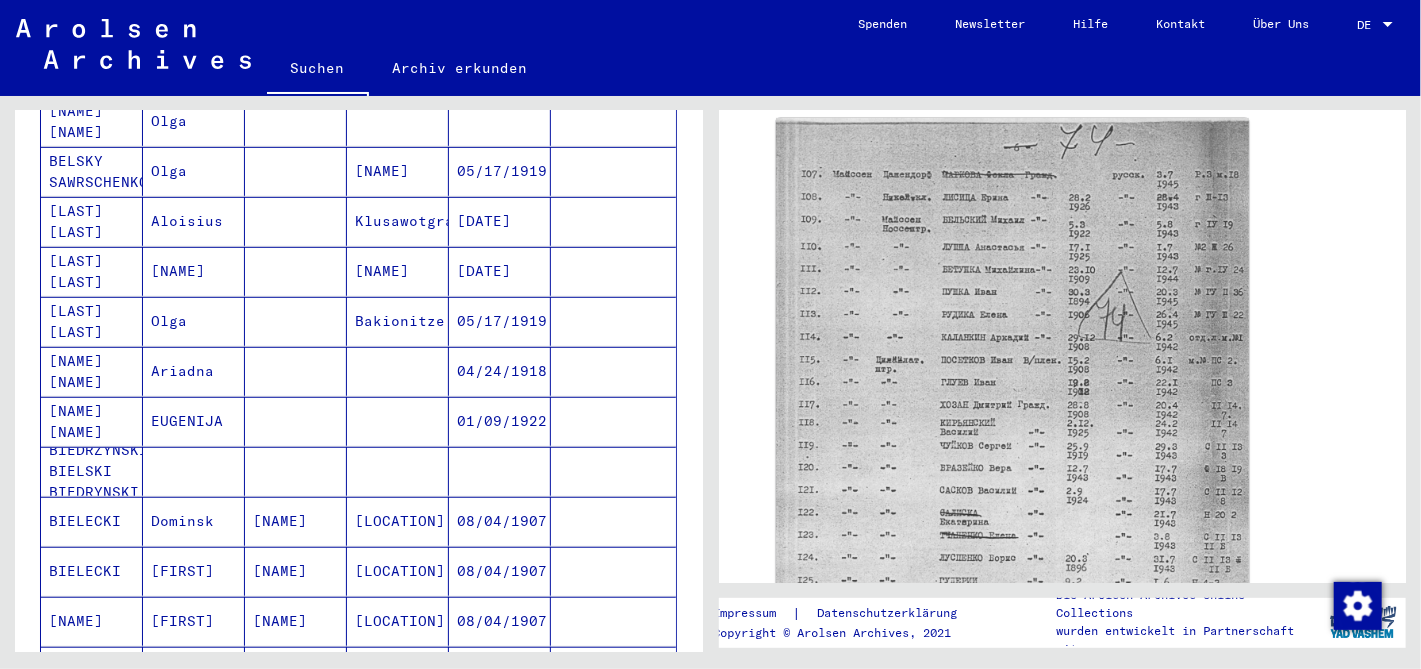scroll, scrollTop: 468, scrollLeft: 0, axis: vertical 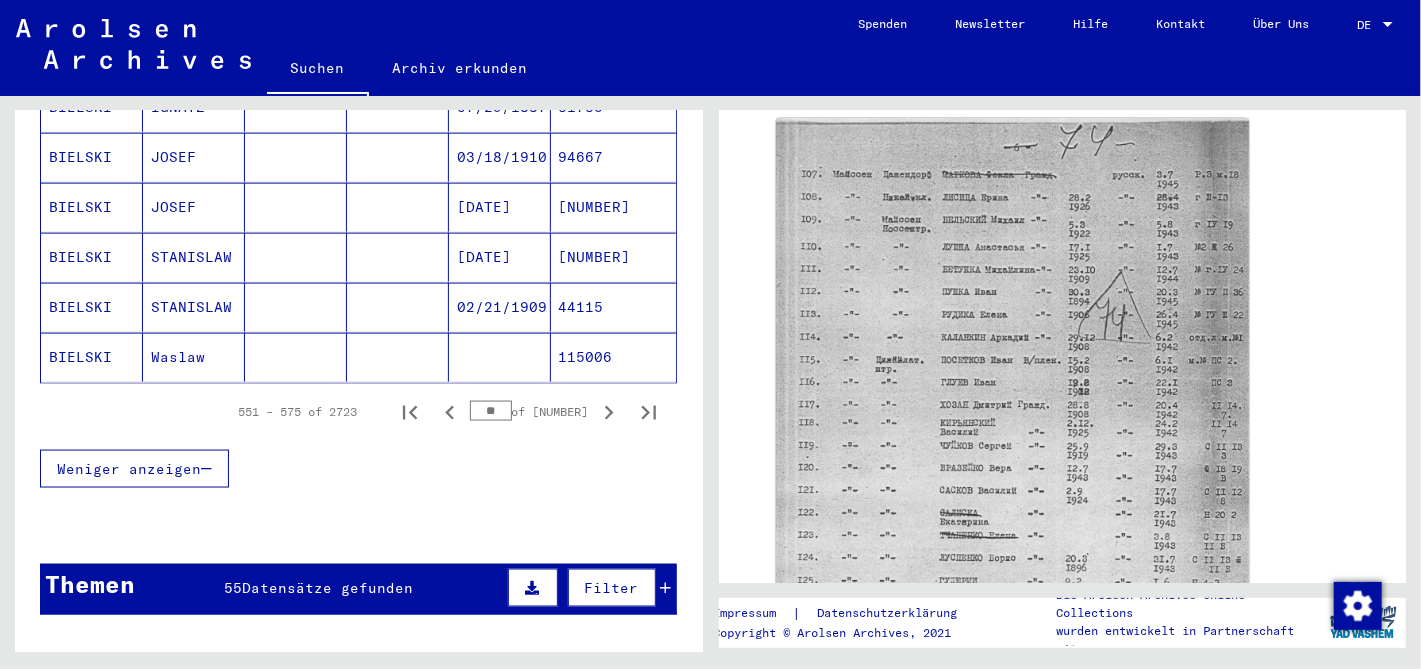 click on "**" at bounding box center (491, 411) 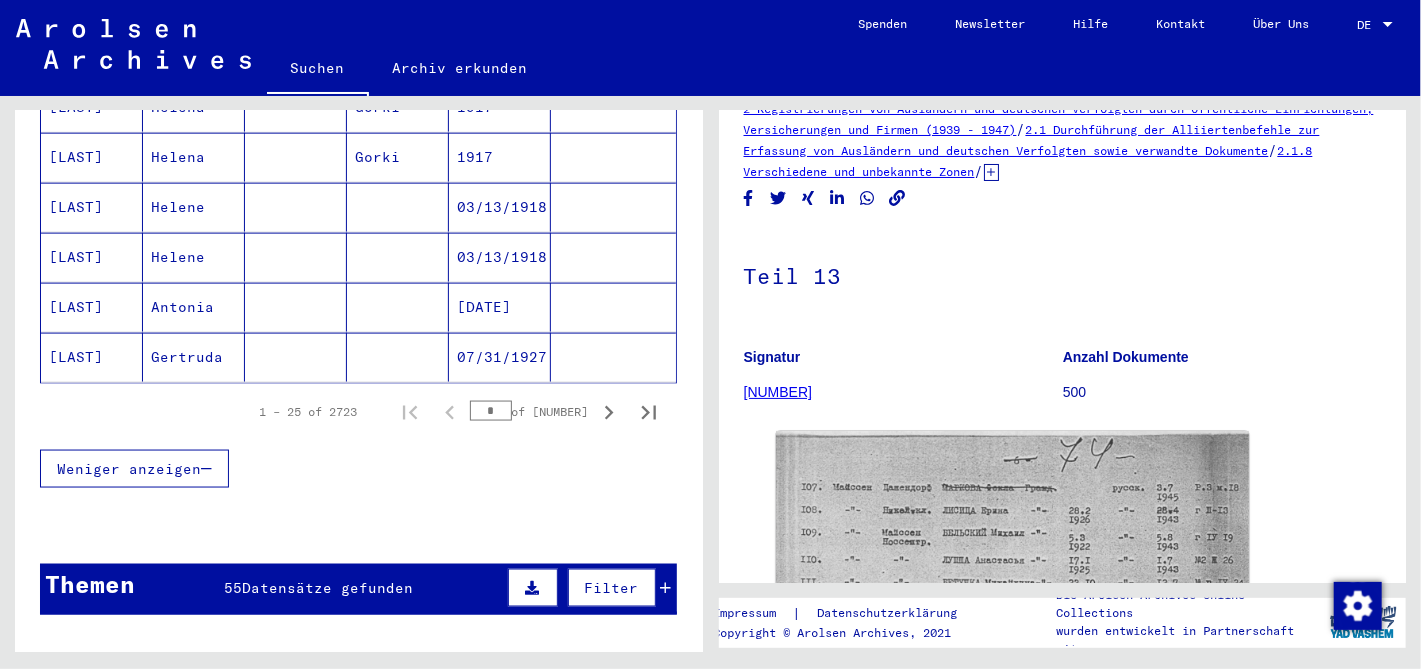scroll, scrollTop: 23, scrollLeft: 0, axis: vertical 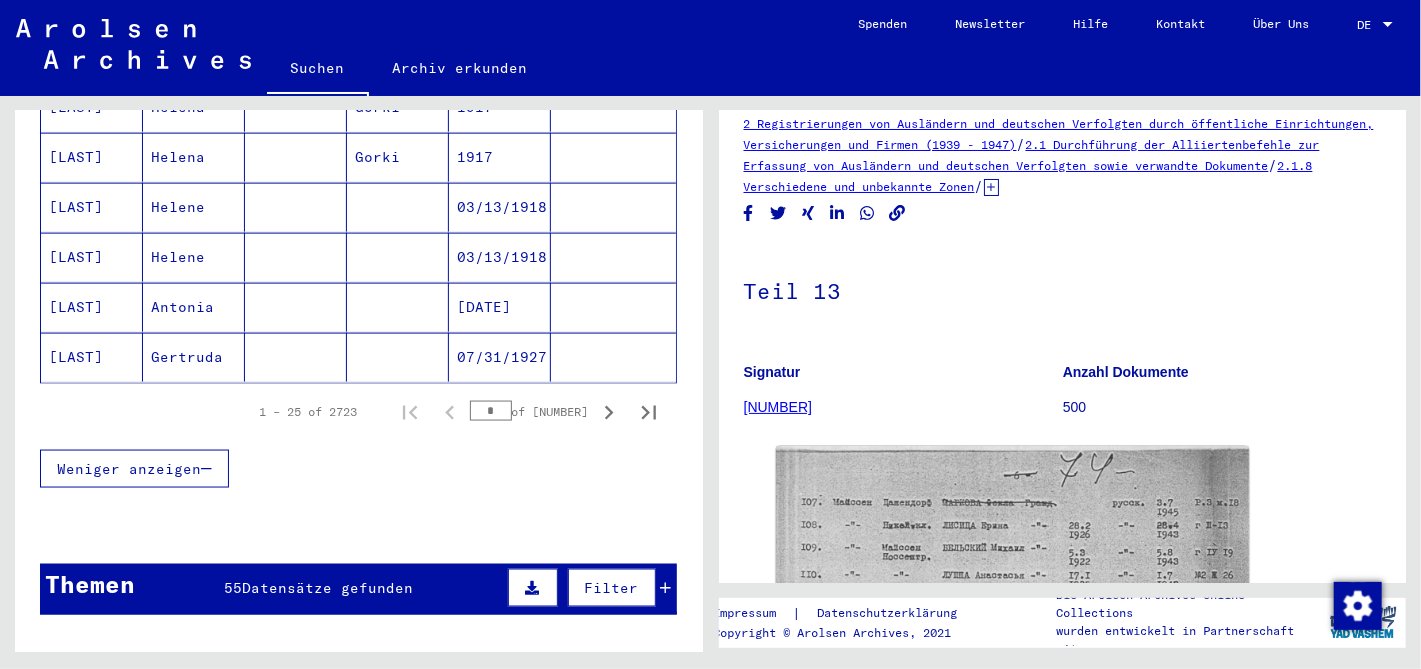 click 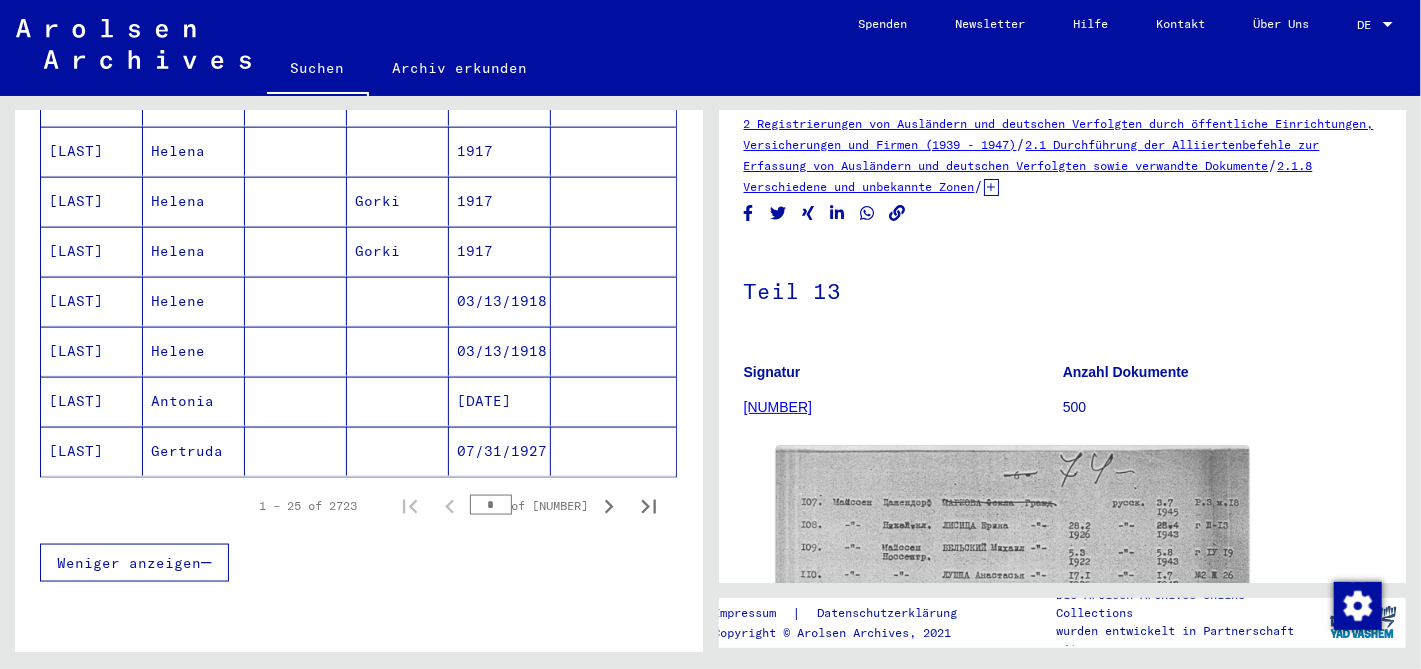 scroll, scrollTop: 1215, scrollLeft: 0, axis: vertical 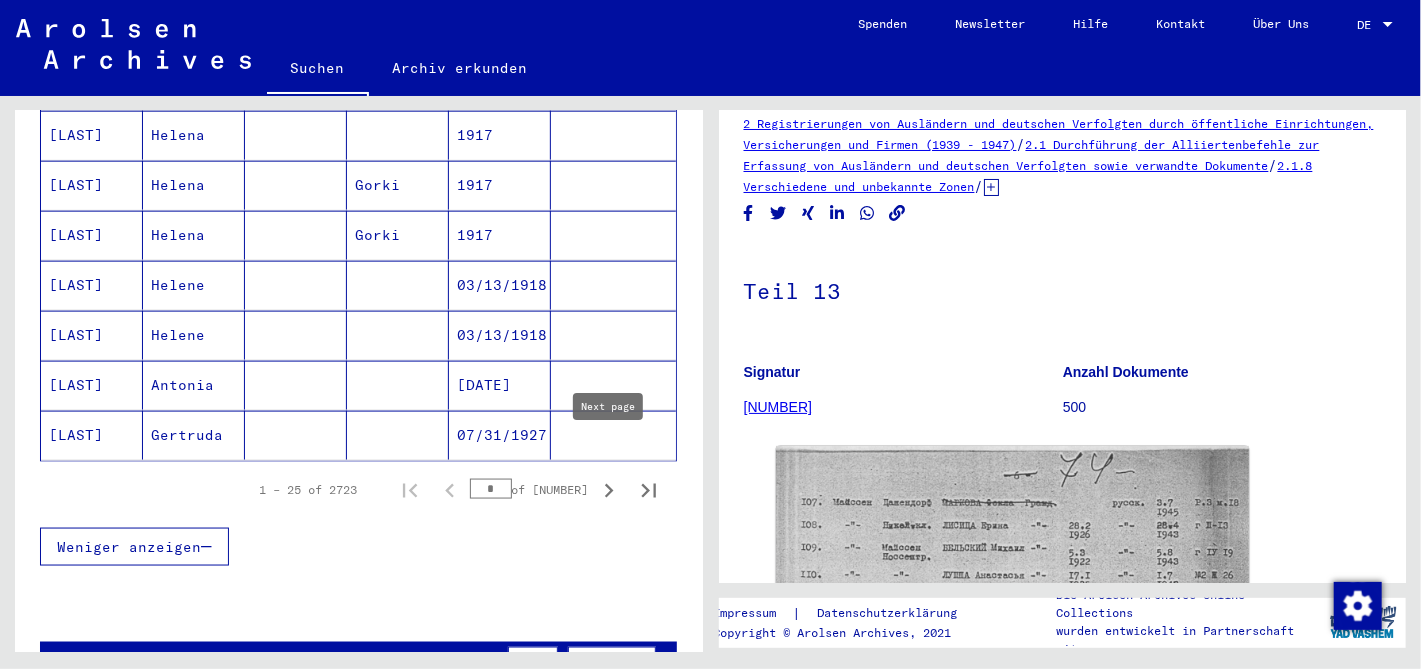 click 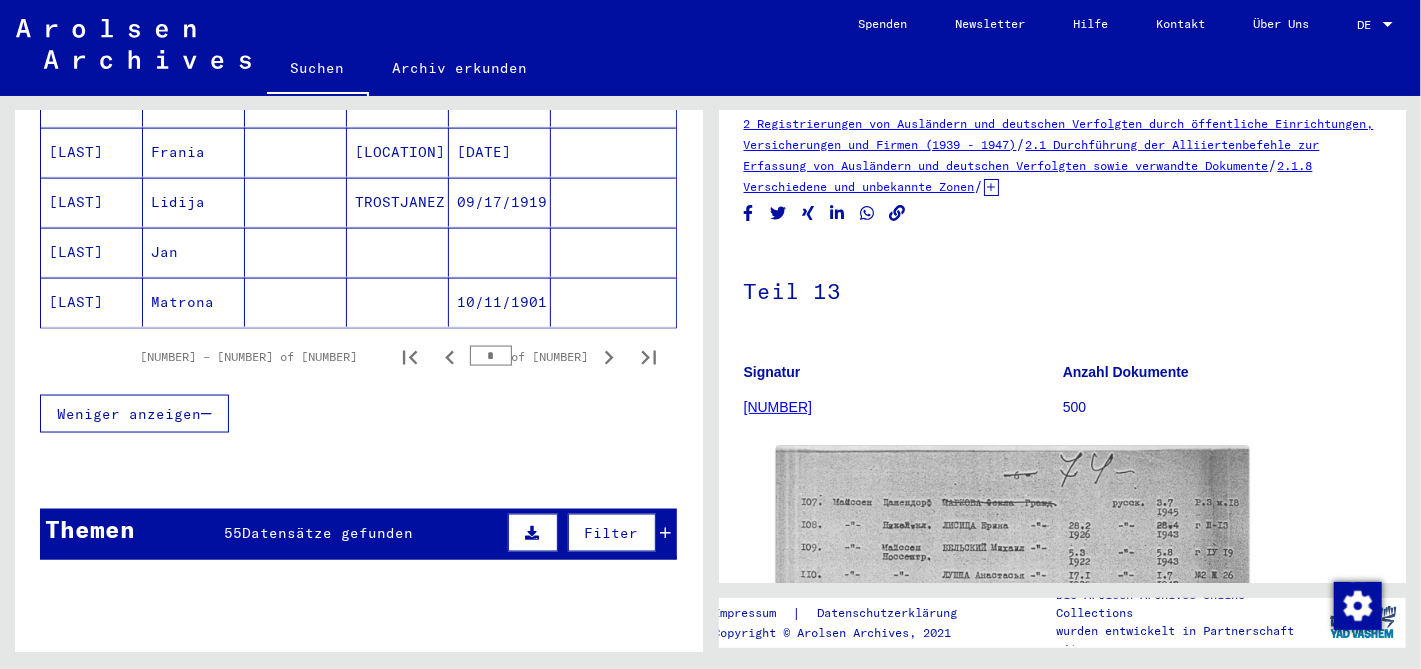 scroll, scrollTop: 1345, scrollLeft: 0, axis: vertical 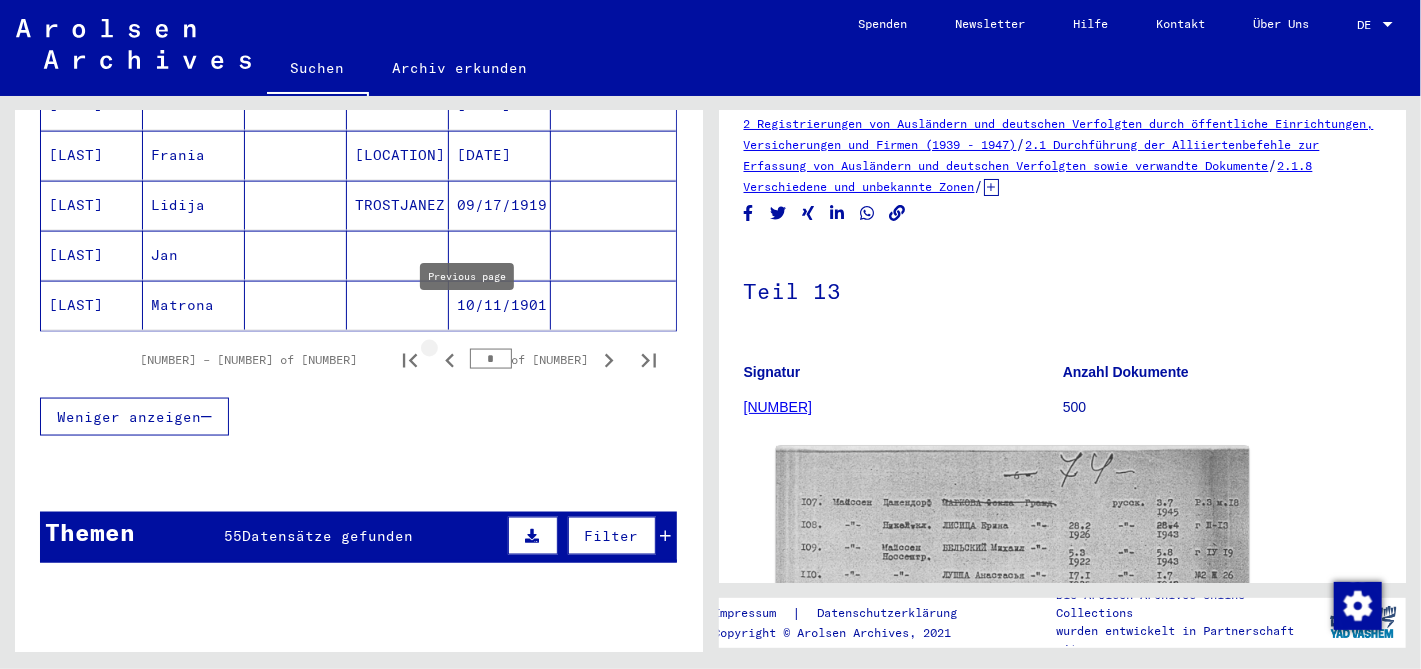 click 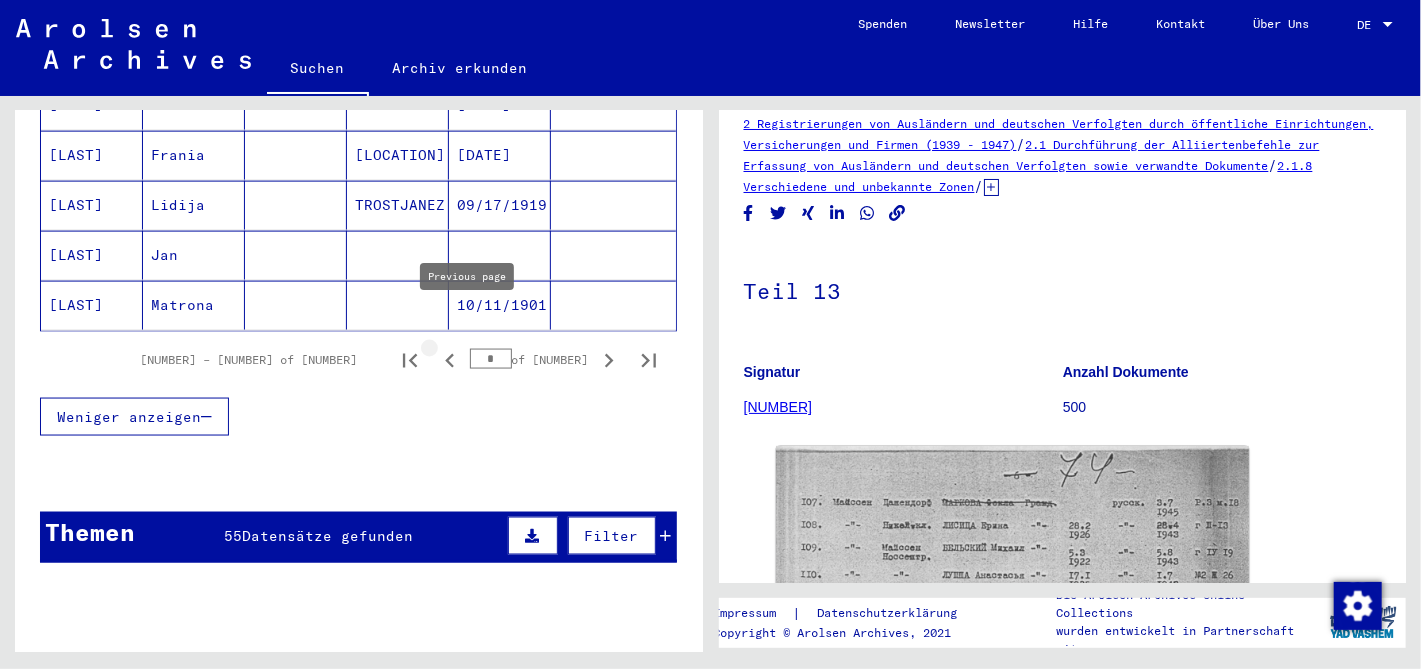 type on "*" 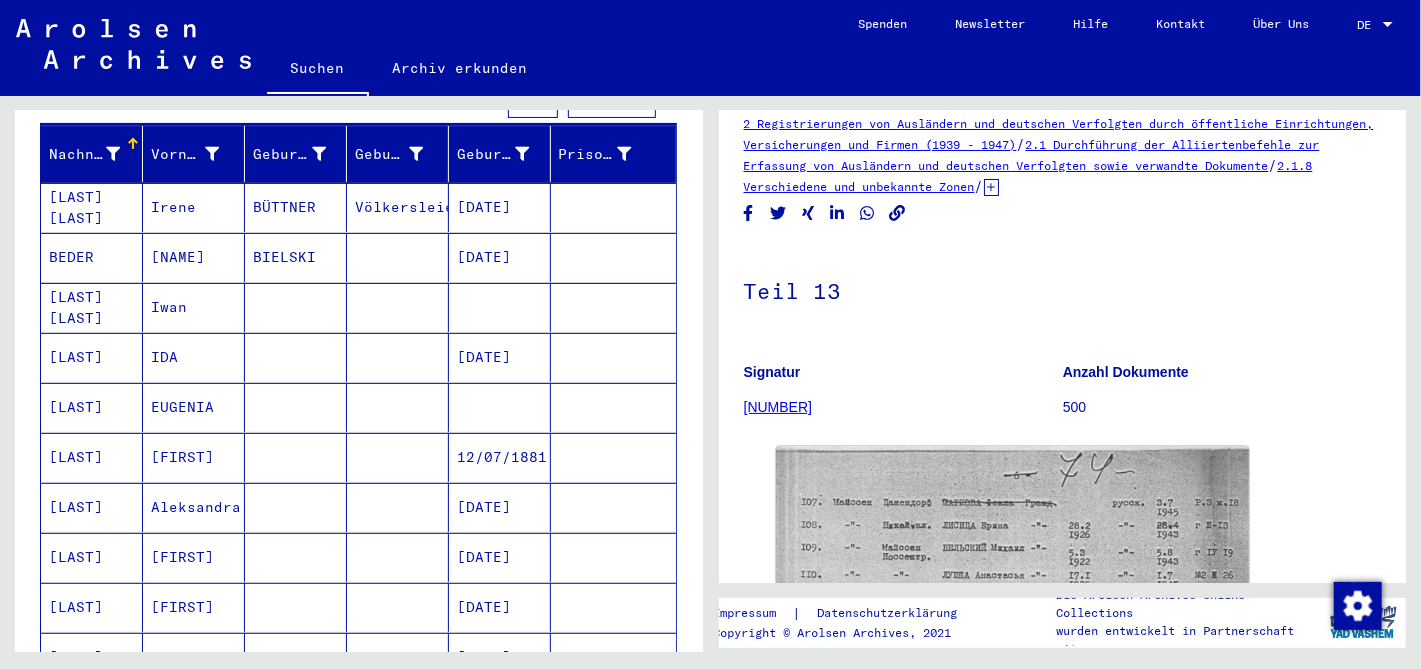 scroll, scrollTop: 0, scrollLeft: 0, axis: both 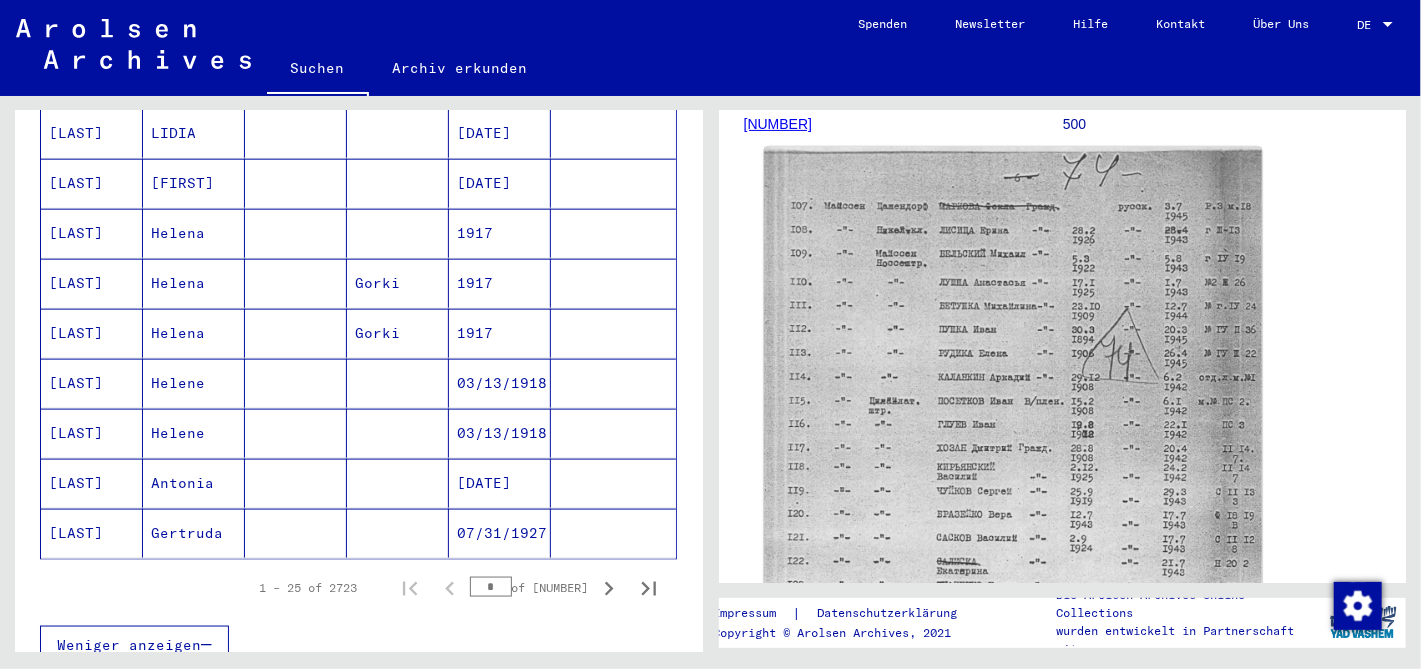 click 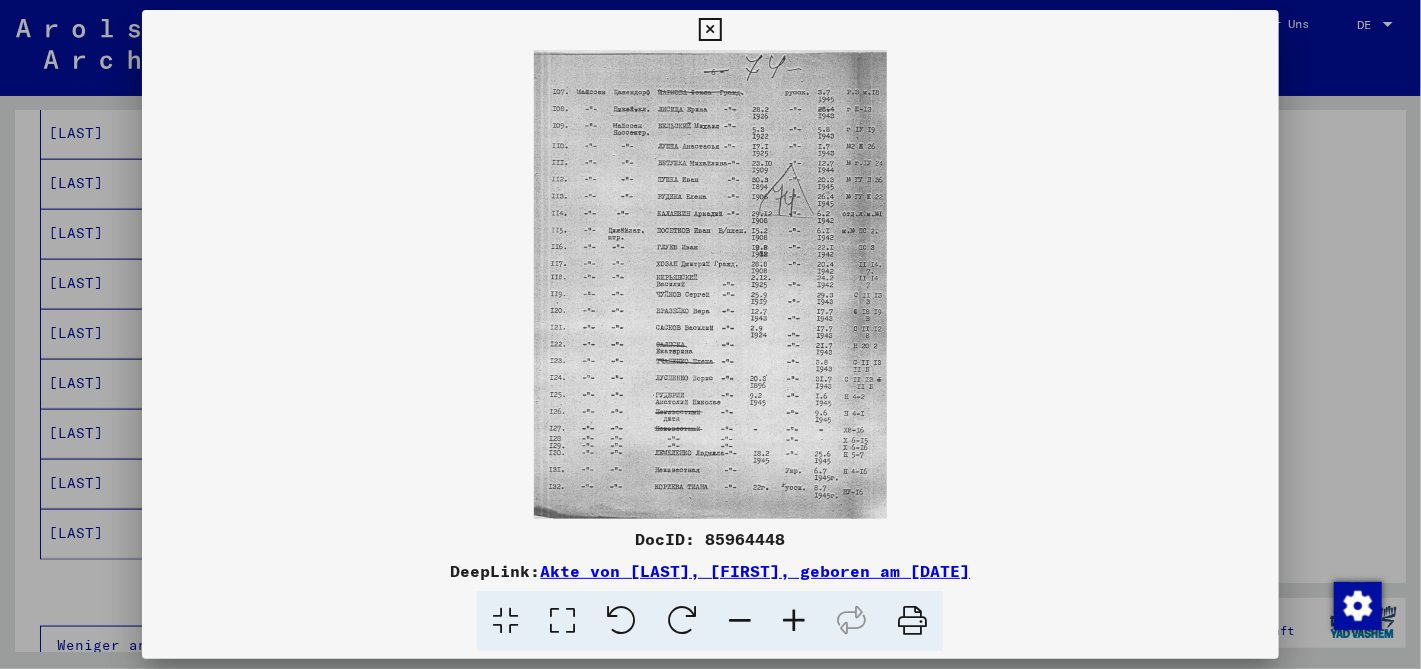 click at bounding box center (794, 621) 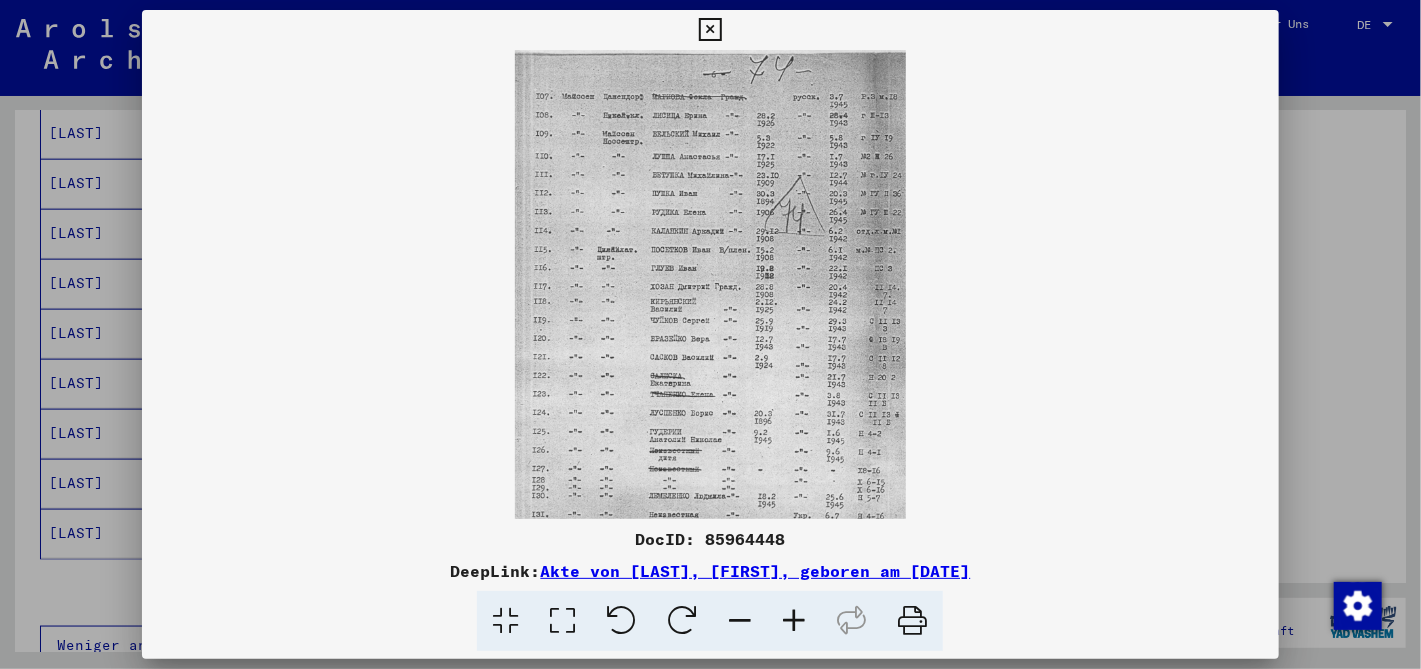 click at bounding box center [794, 621] 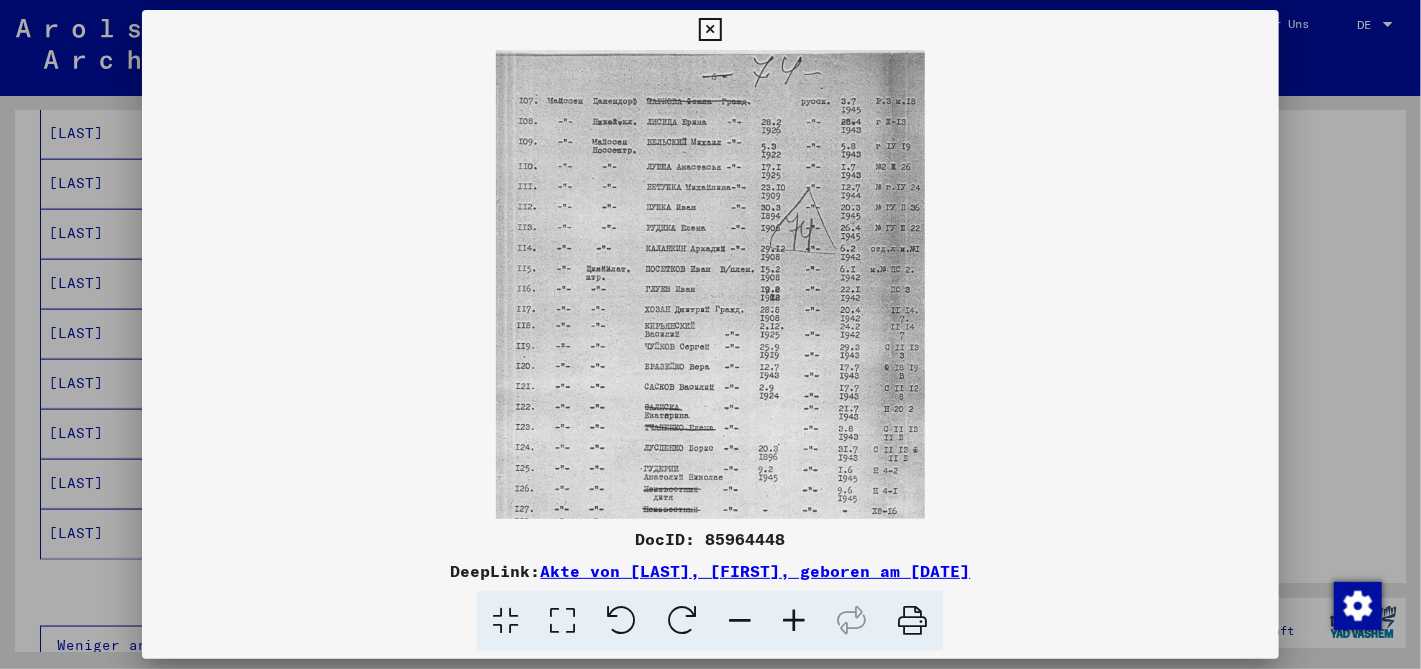 click at bounding box center [794, 621] 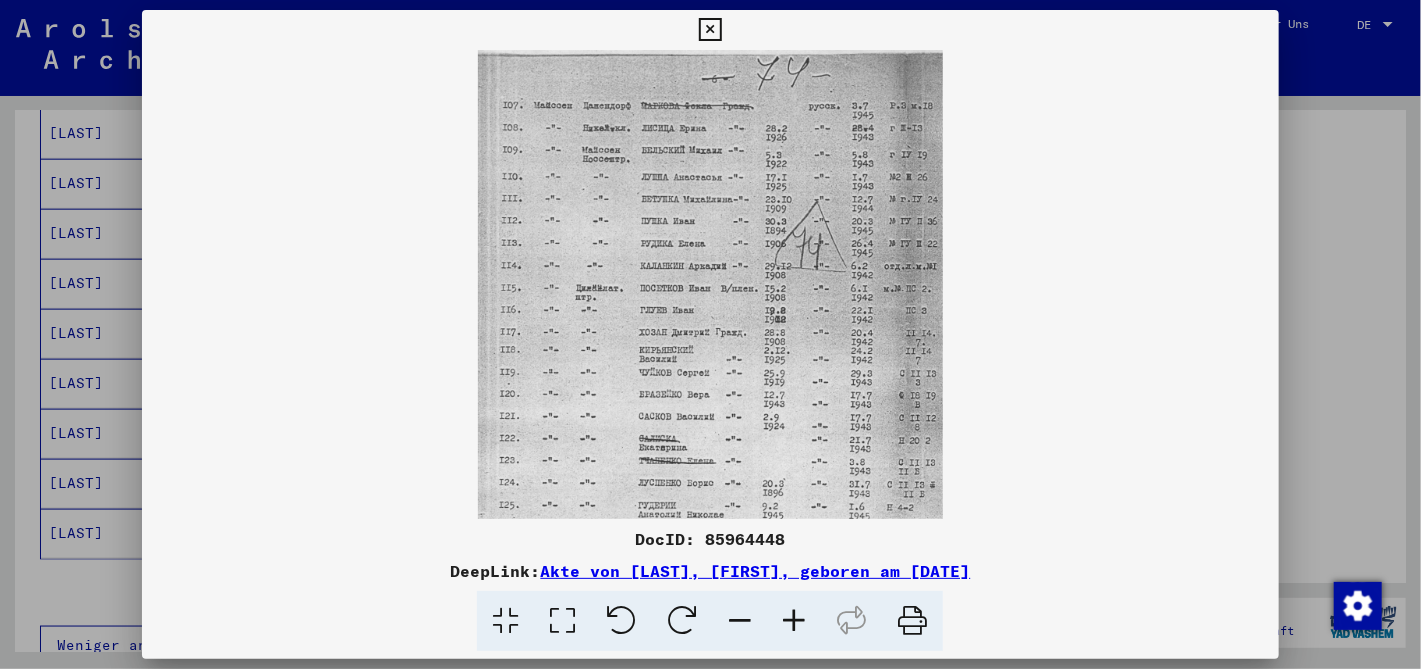 click at bounding box center (794, 621) 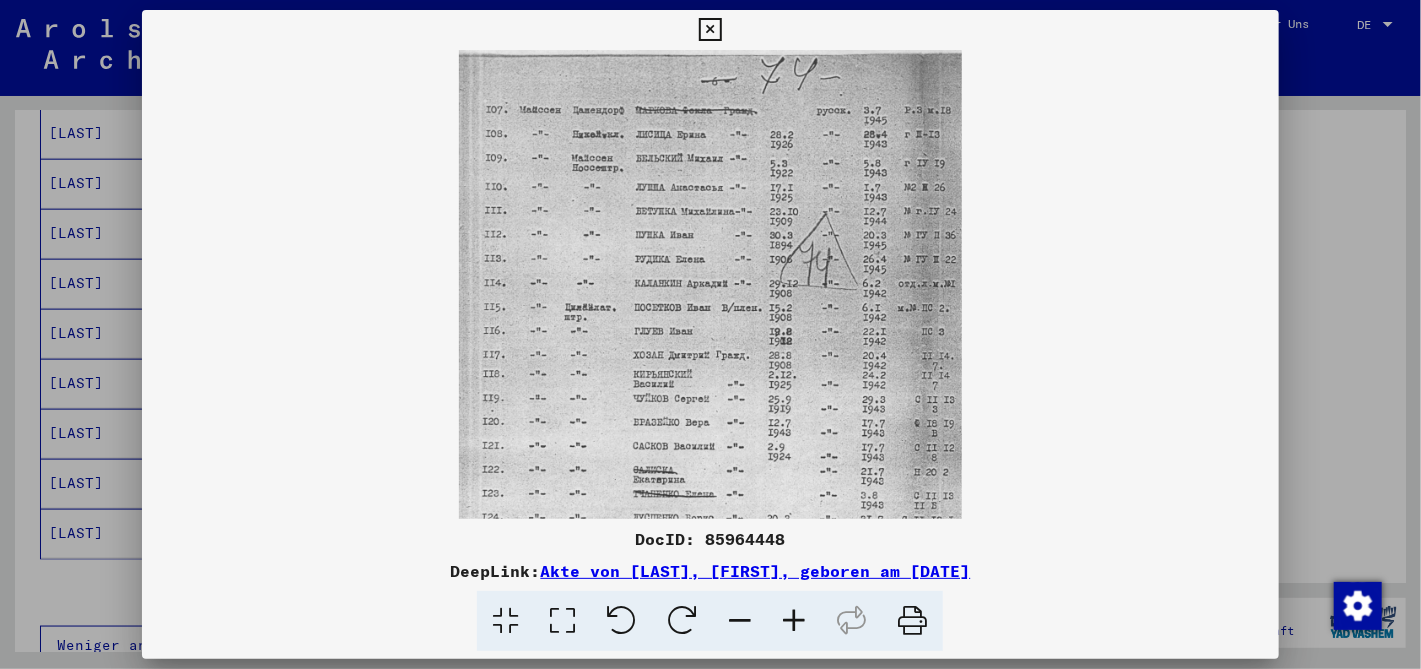 click at bounding box center [794, 621] 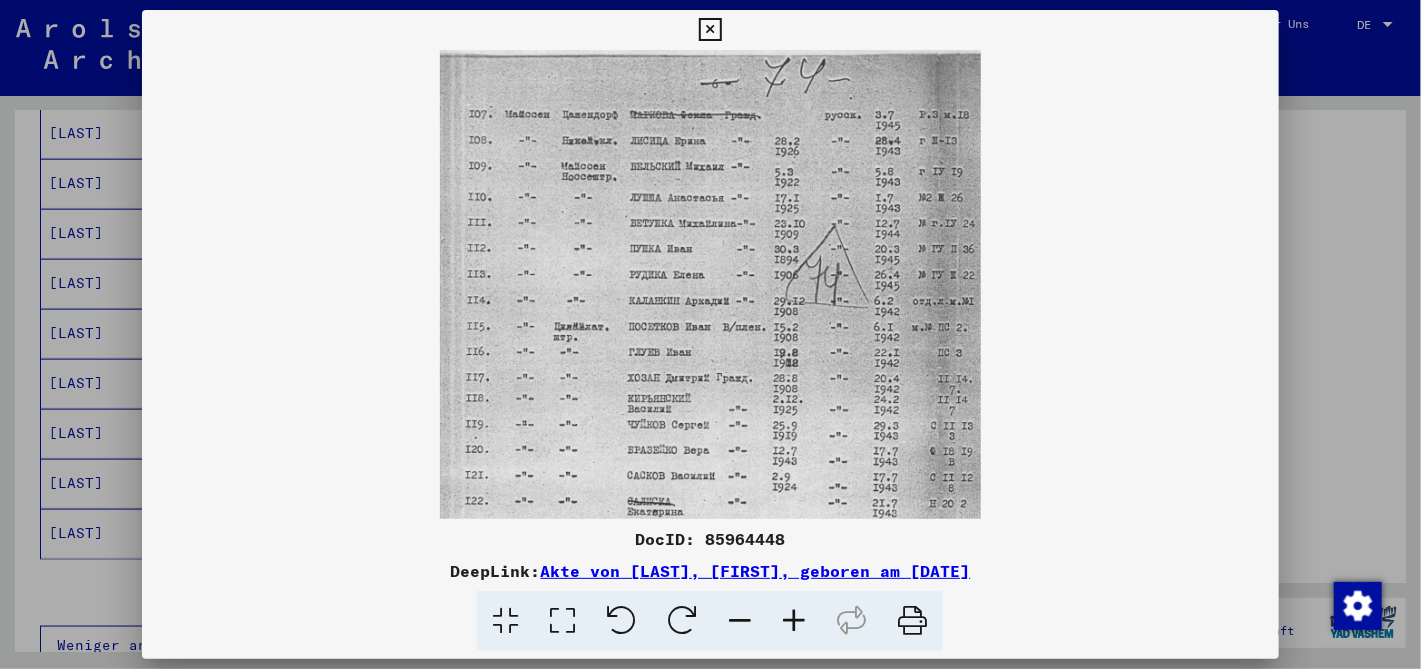 click at bounding box center (794, 621) 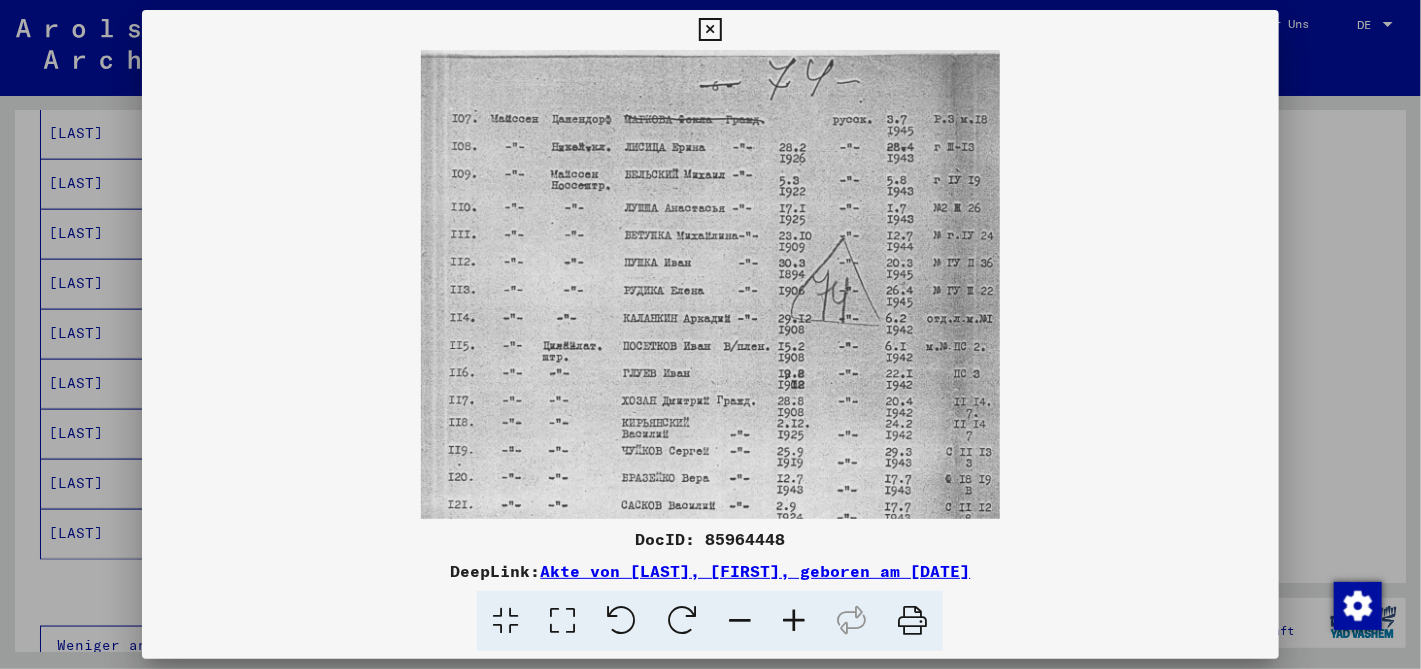 click at bounding box center [794, 621] 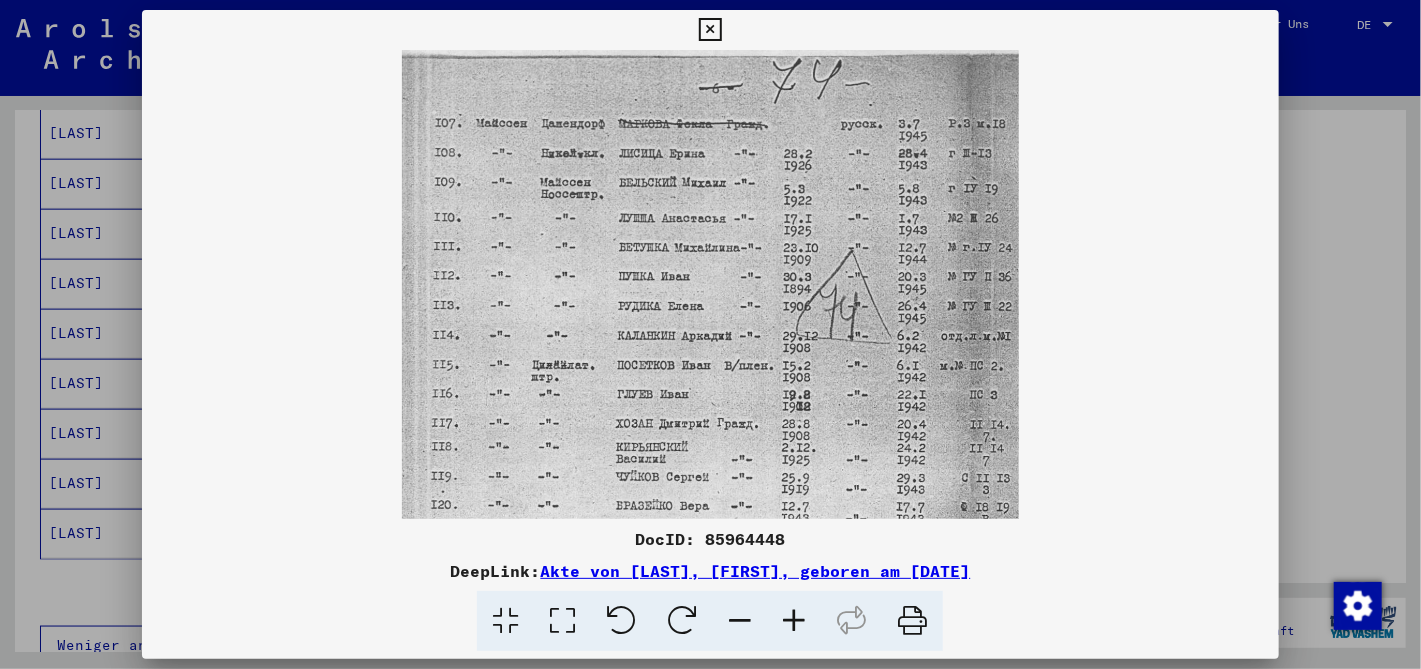 click at bounding box center (794, 621) 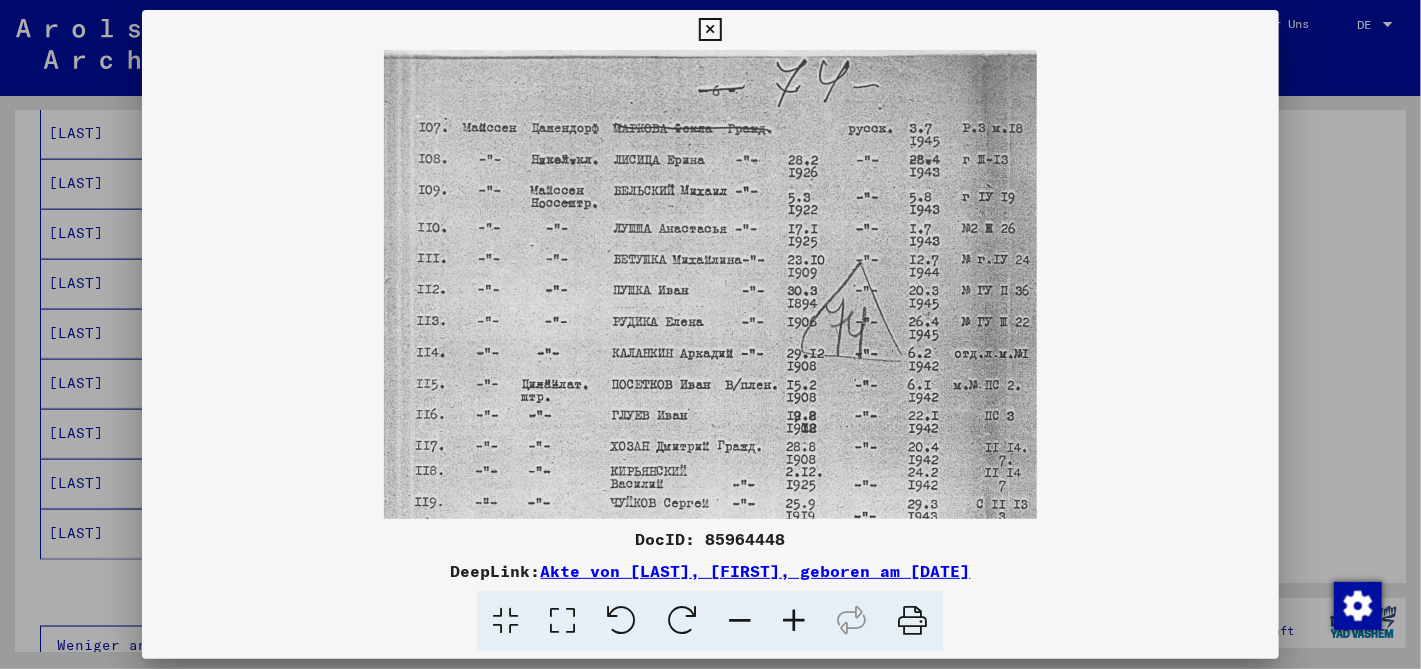 click at bounding box center [794, 621] 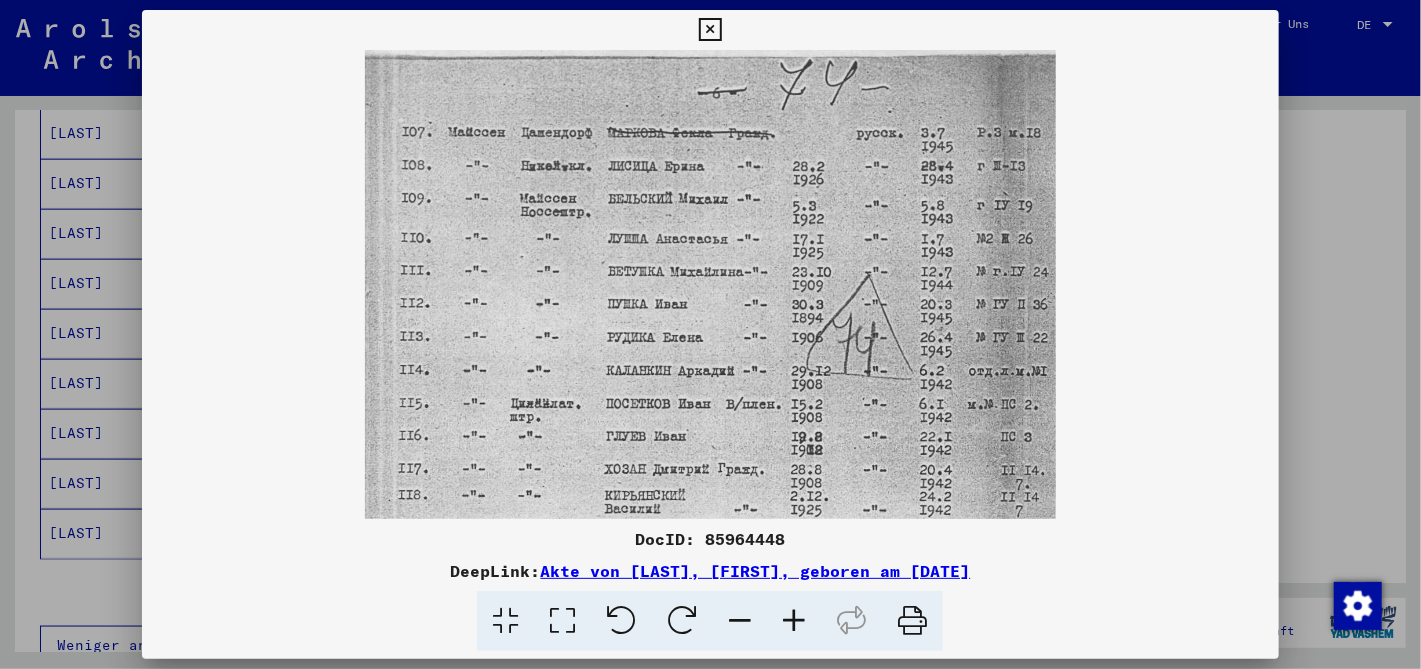 click at bounding box center [794, 621] 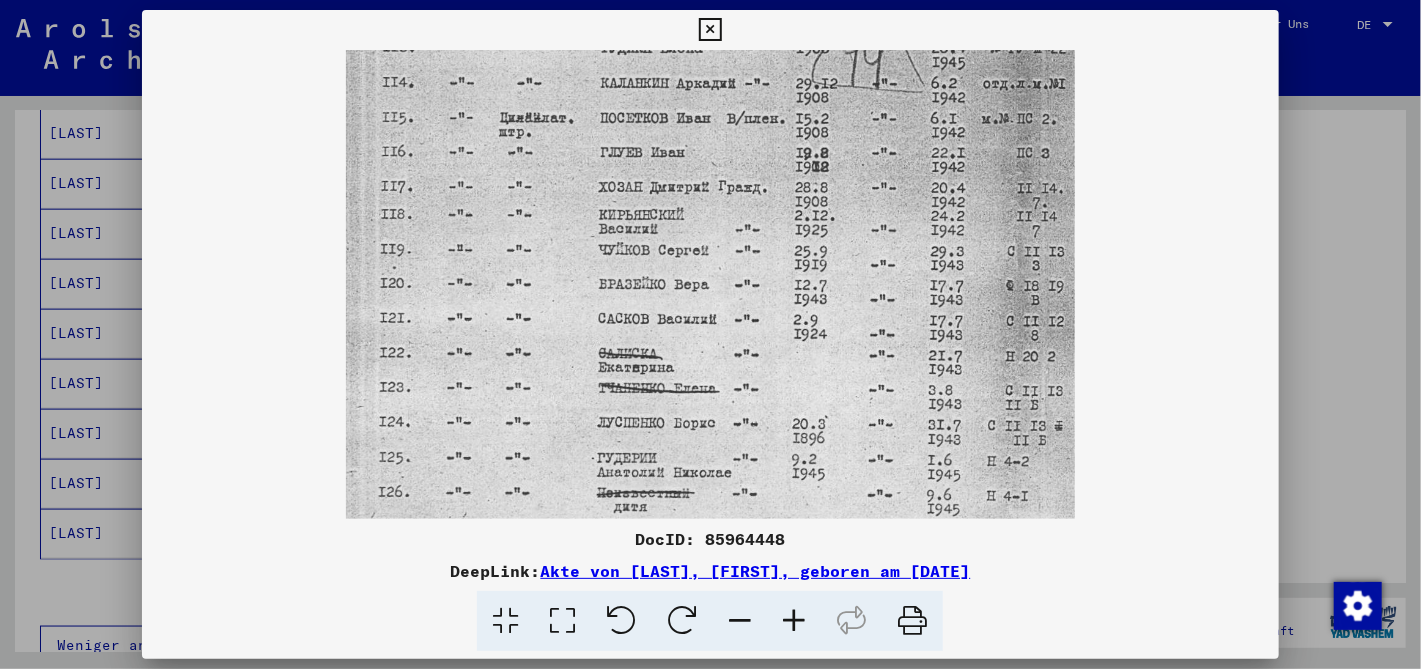 scroll, scrollTop: 318, scrollLeft: 0, axis: vertical 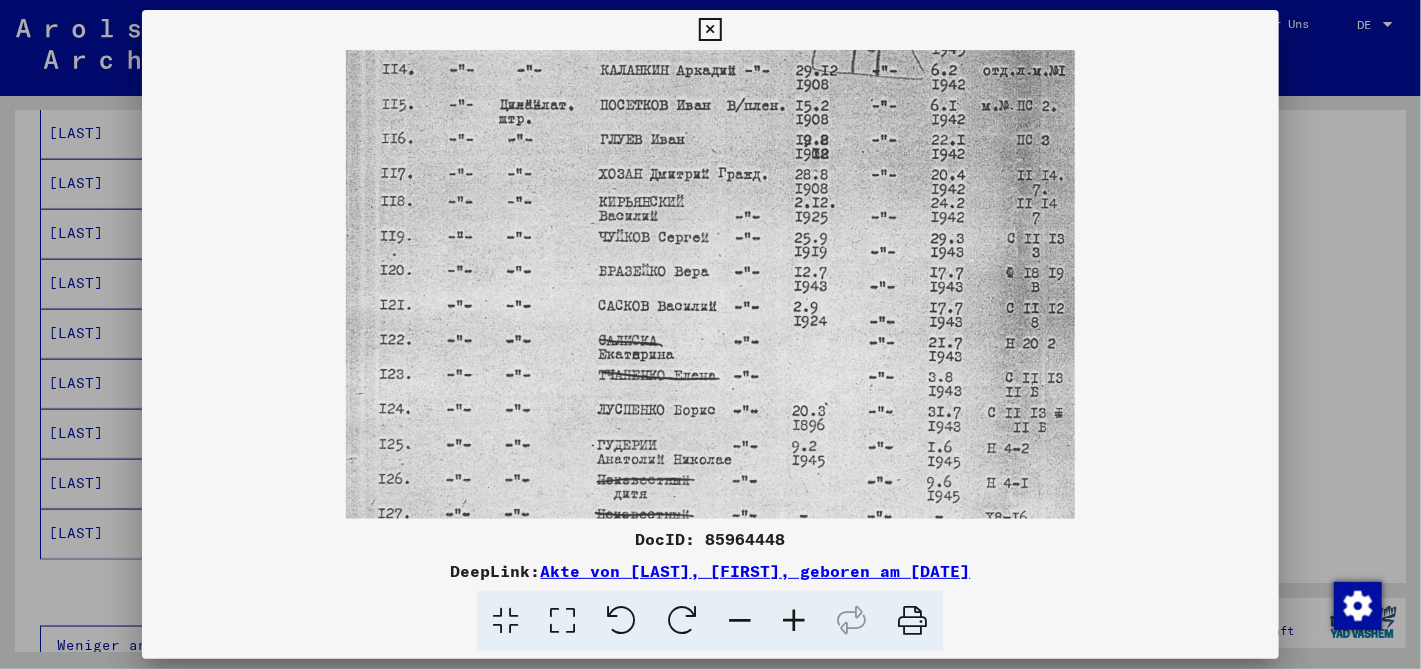 drag, startPoint x: 807, startPoint y: 444, endPoint x: 829, endPoint y: 126, distance: 318.7601 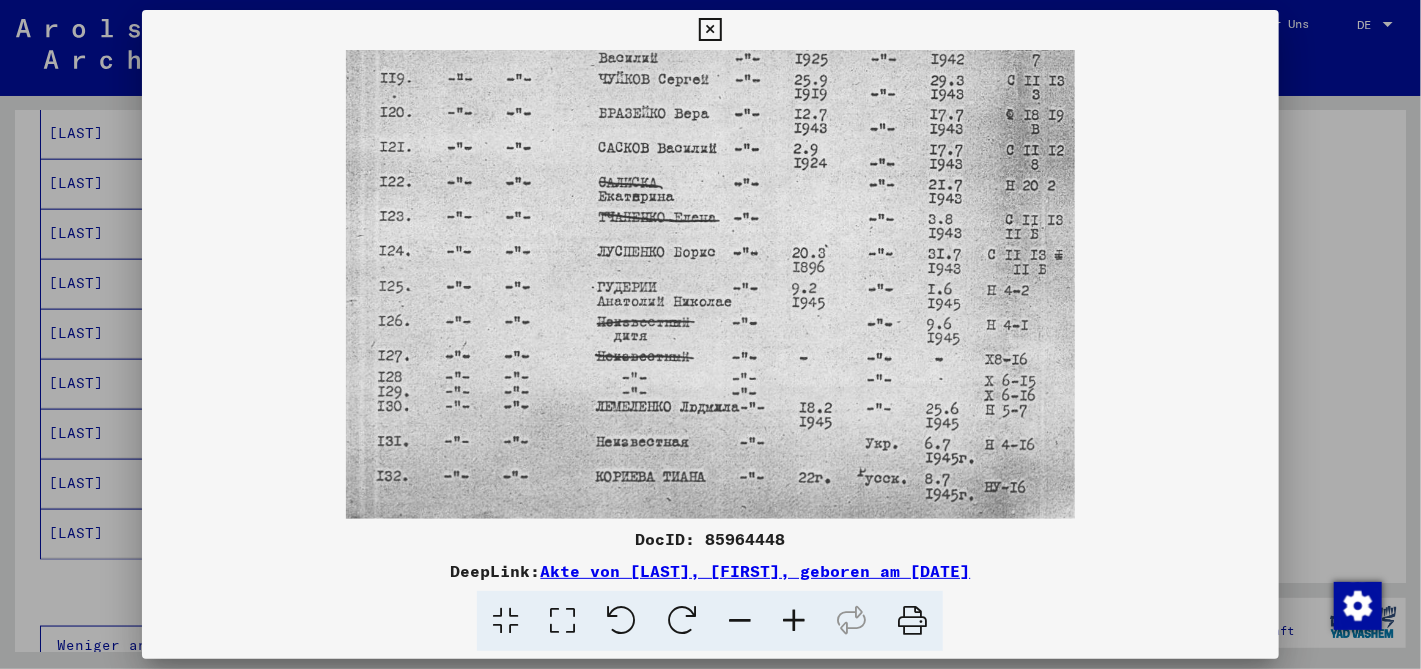 scroll, scrollTop: 499, scrollLeft: 0, axis: vertical 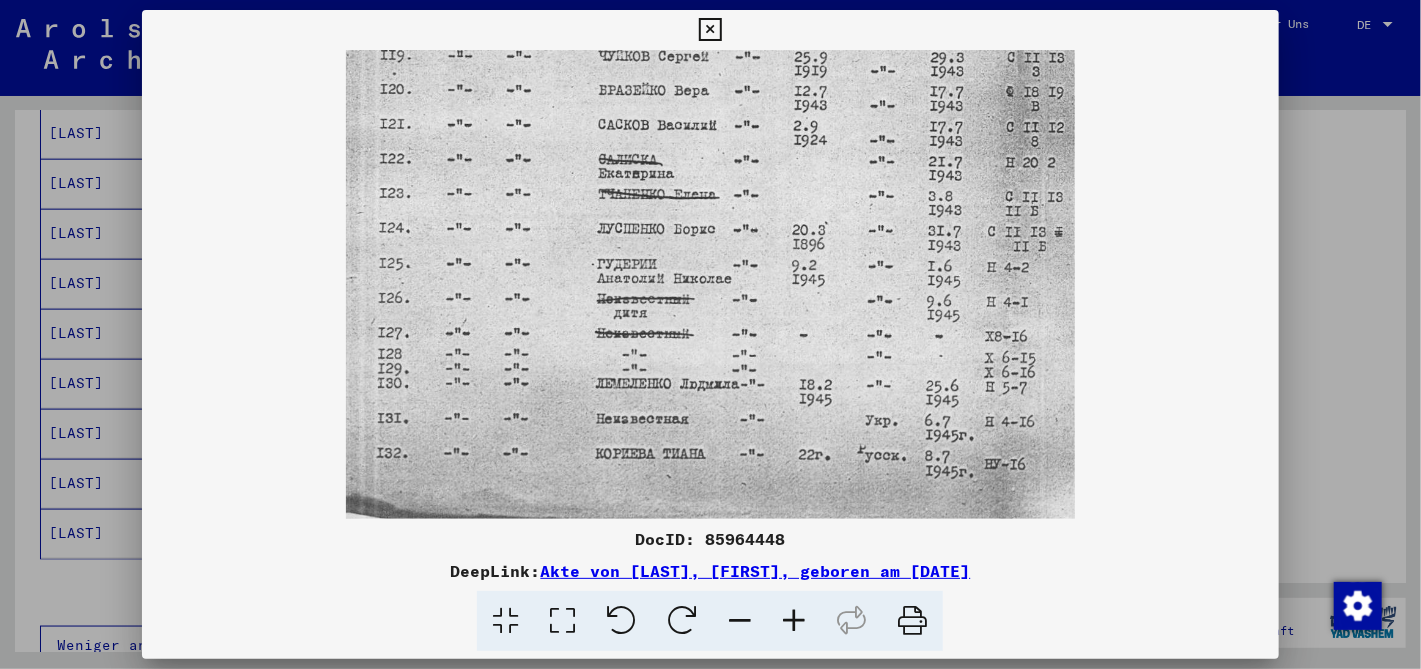 drag, startPoint x: 897, startPoint y: 463, endPoint x: 897, endPoint y: 248, distance: 215 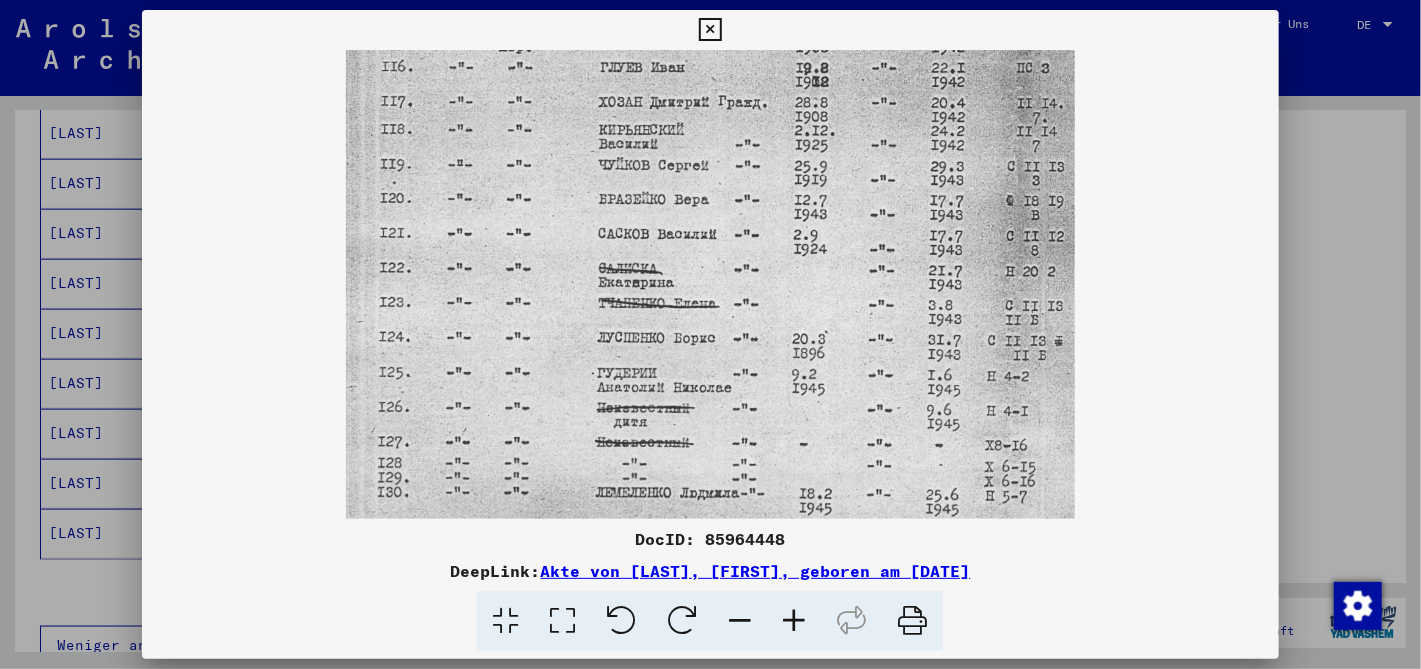 scroll, scrollTop: 337, scrollLeft: 0, axis: vertical 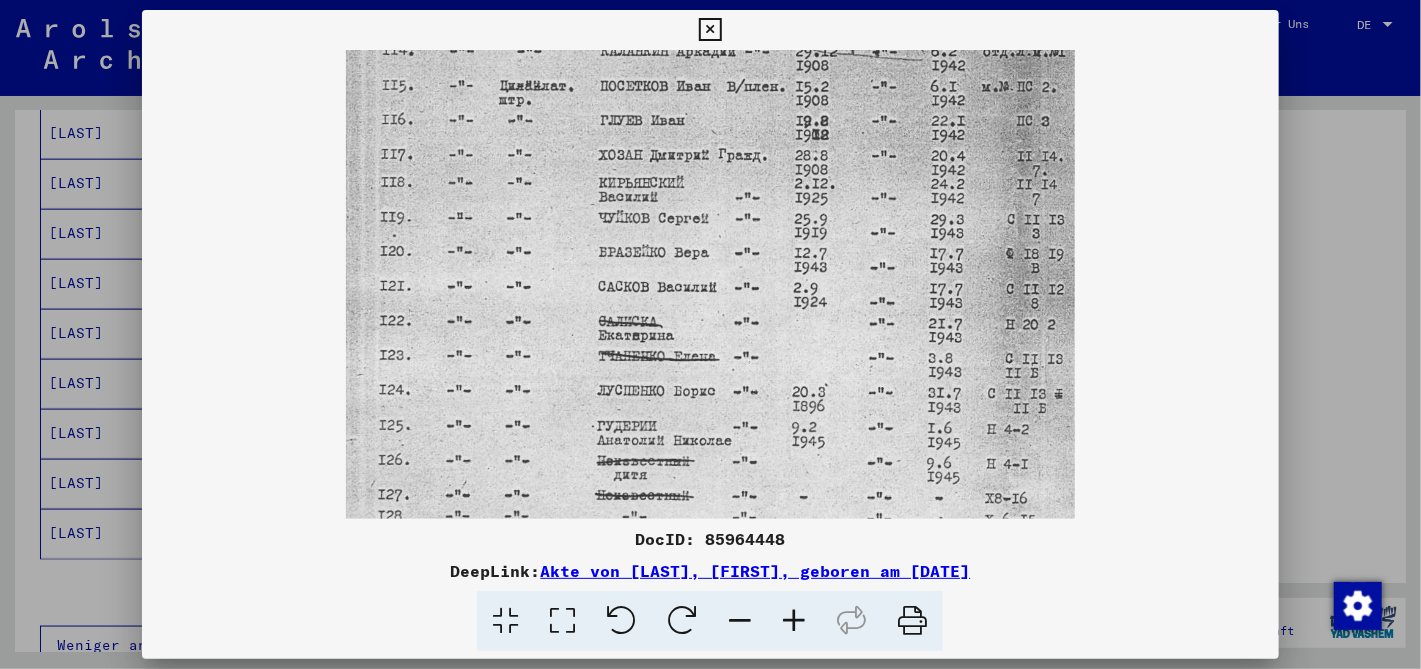 drag, startPoint x: 738, startPoint y: 259, endPoint x: 744, endPoint y: 420, distance: 161.11176 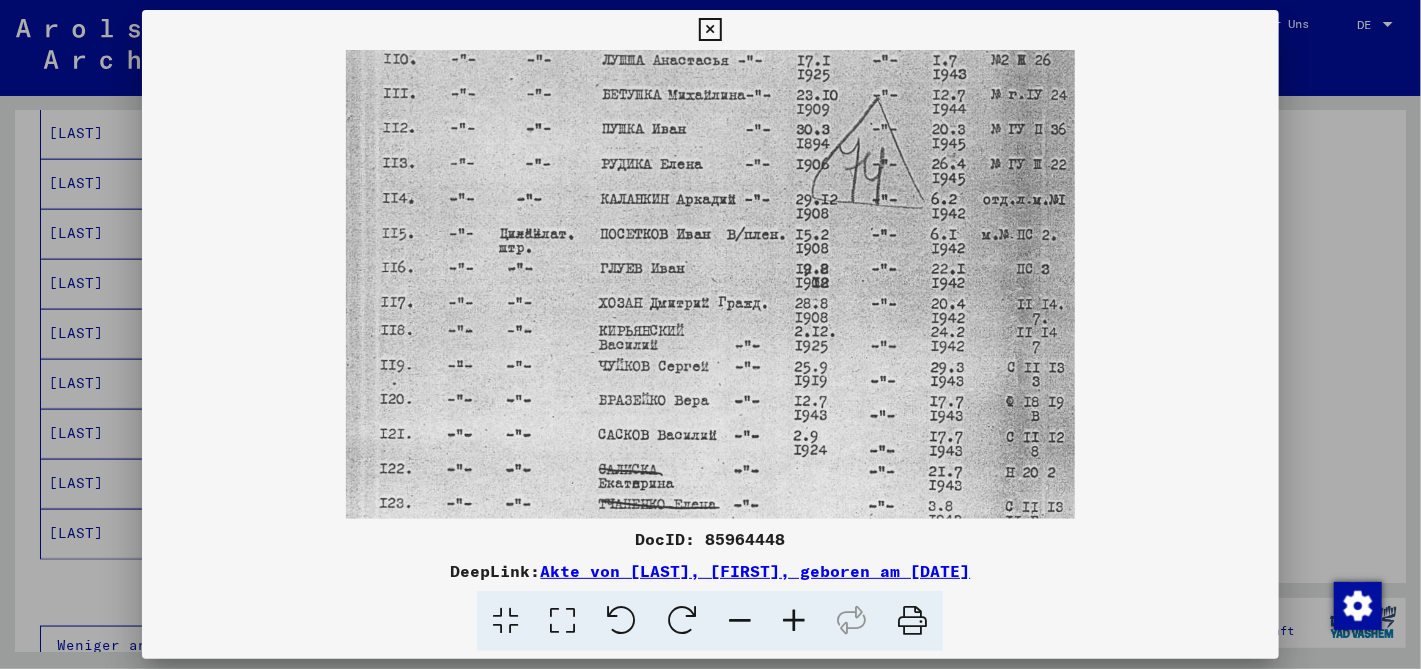 drag, startPoint x: 736, startPoint y: 353, endPoint x: 730, endPoint y: 456, distance: 103.17461 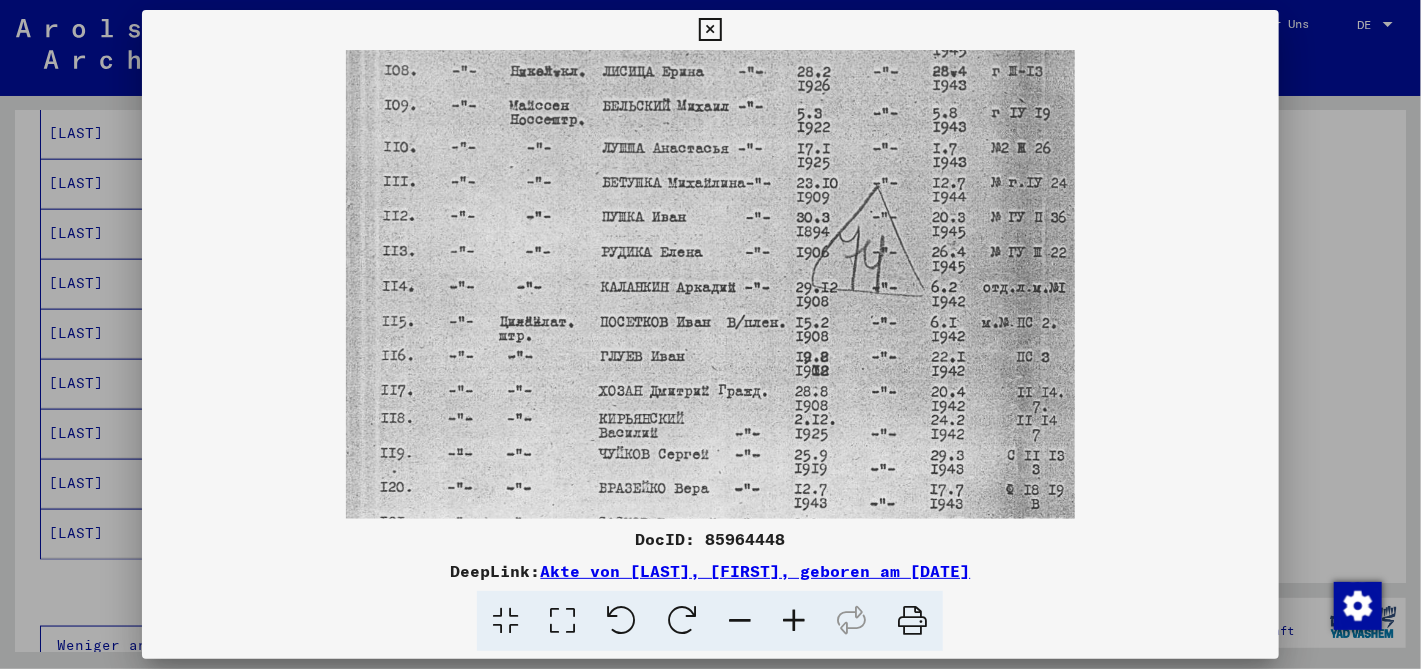 drag, startPoint x: 751, startPoint y: 366, endPoint x: 741, endPoint y: 403, distance: 38.327538 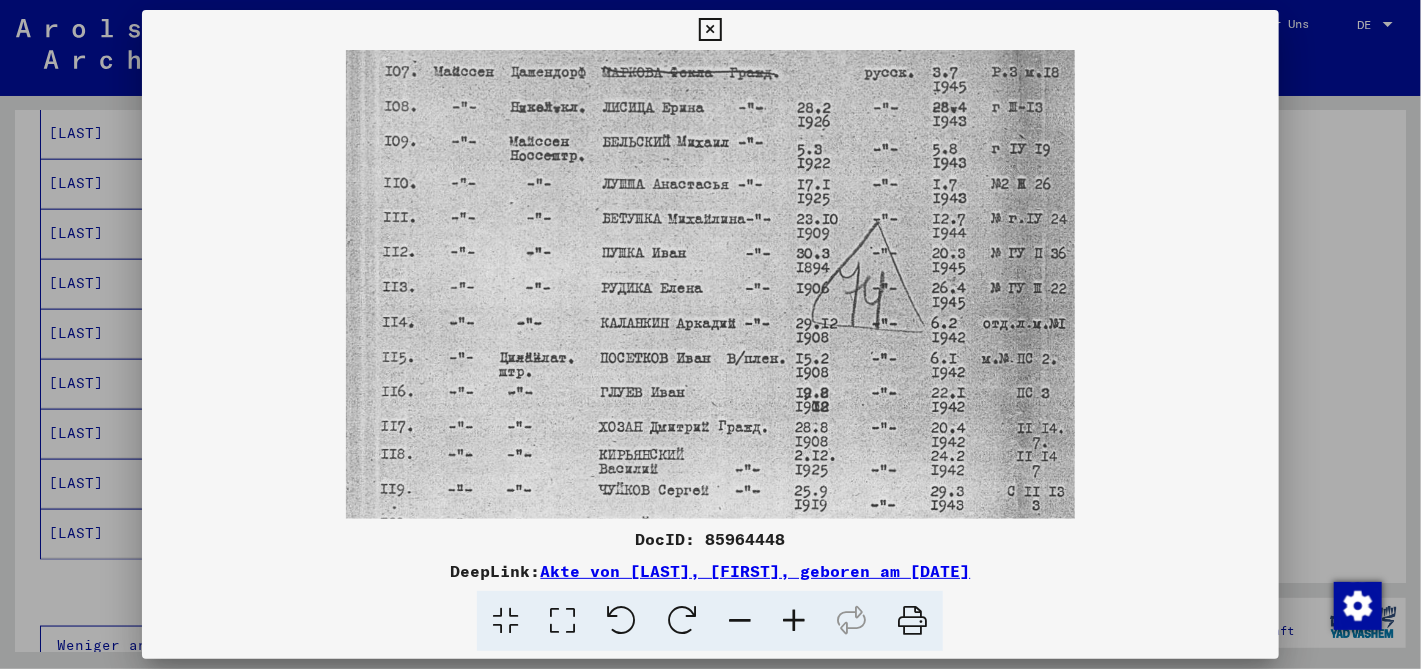 scroll, scrollTop: 27, scrollLeft: 0, axis: vertical 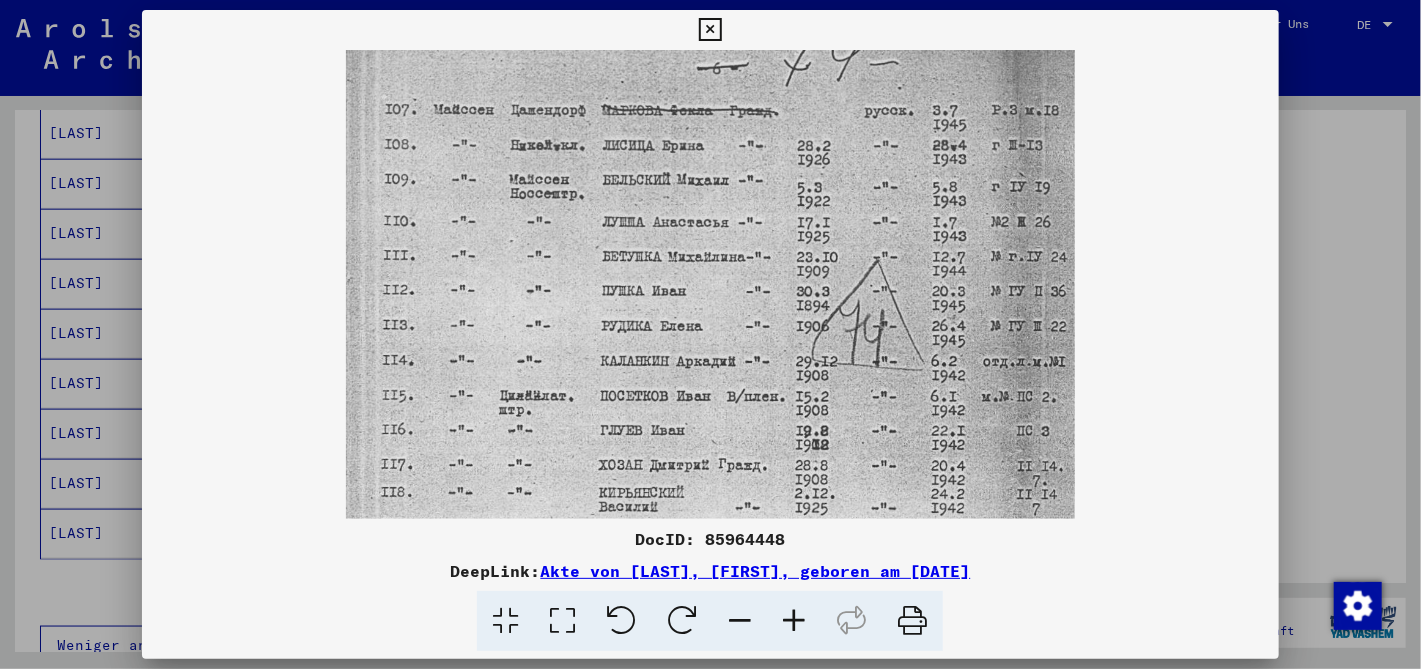 drag, startPoint x: 738, startPoint y: 313, endPoint x: 740, endPoint y: 388, distance: 75.026665 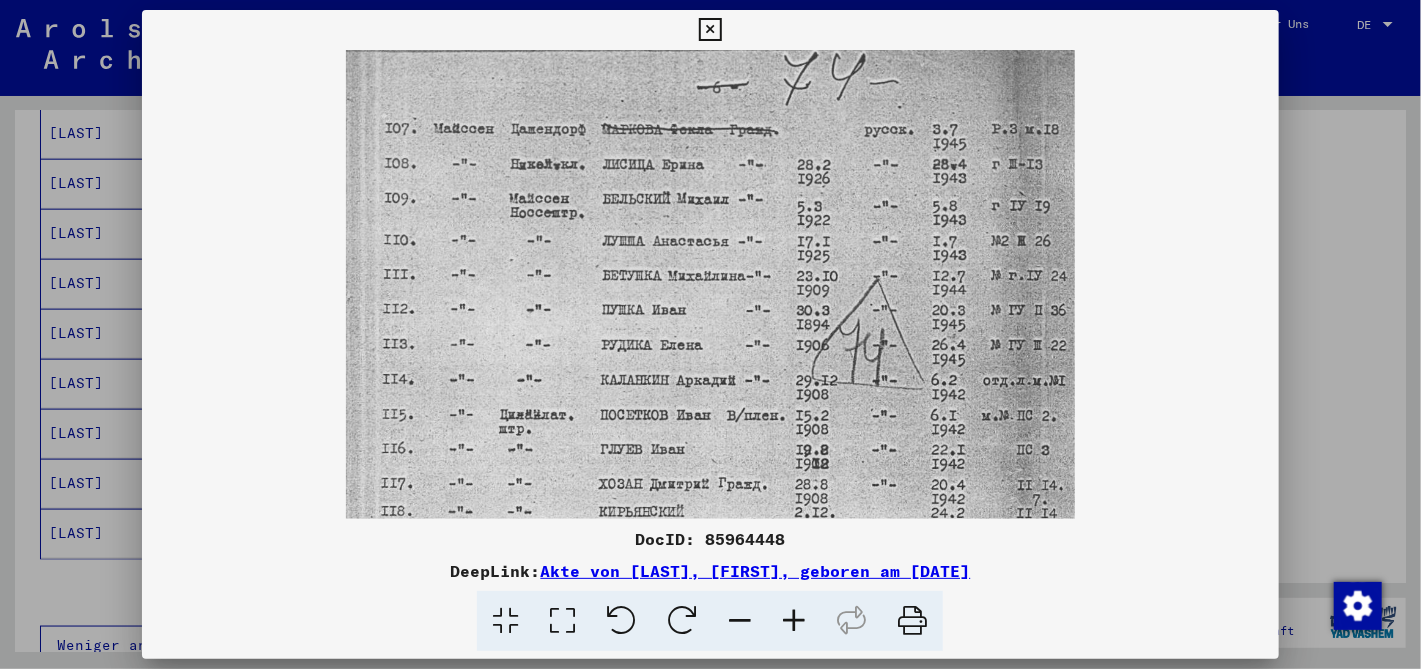 scroll, scrollTop: 0, scrollLeft: 0, axis: both 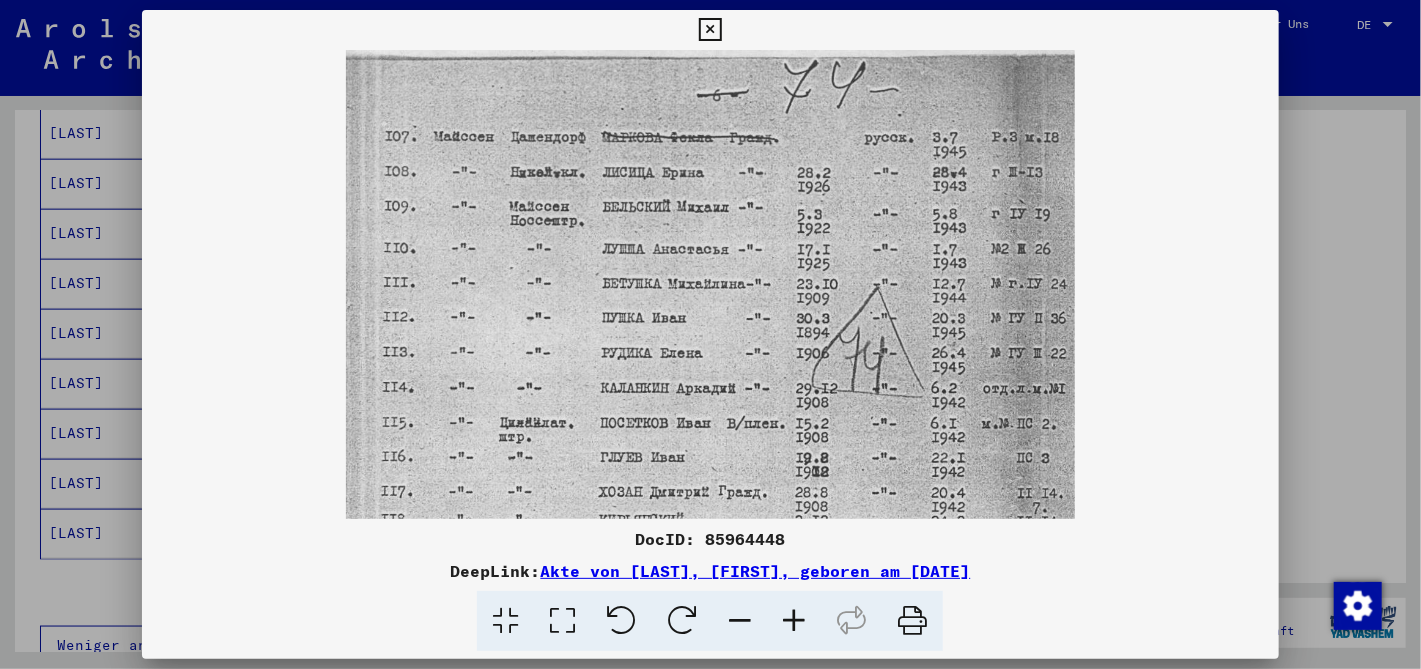 drag, startPoint x: 689, startPoint y: 209, endPoint x: 690, endPoint y: 236, distance: 27.018513 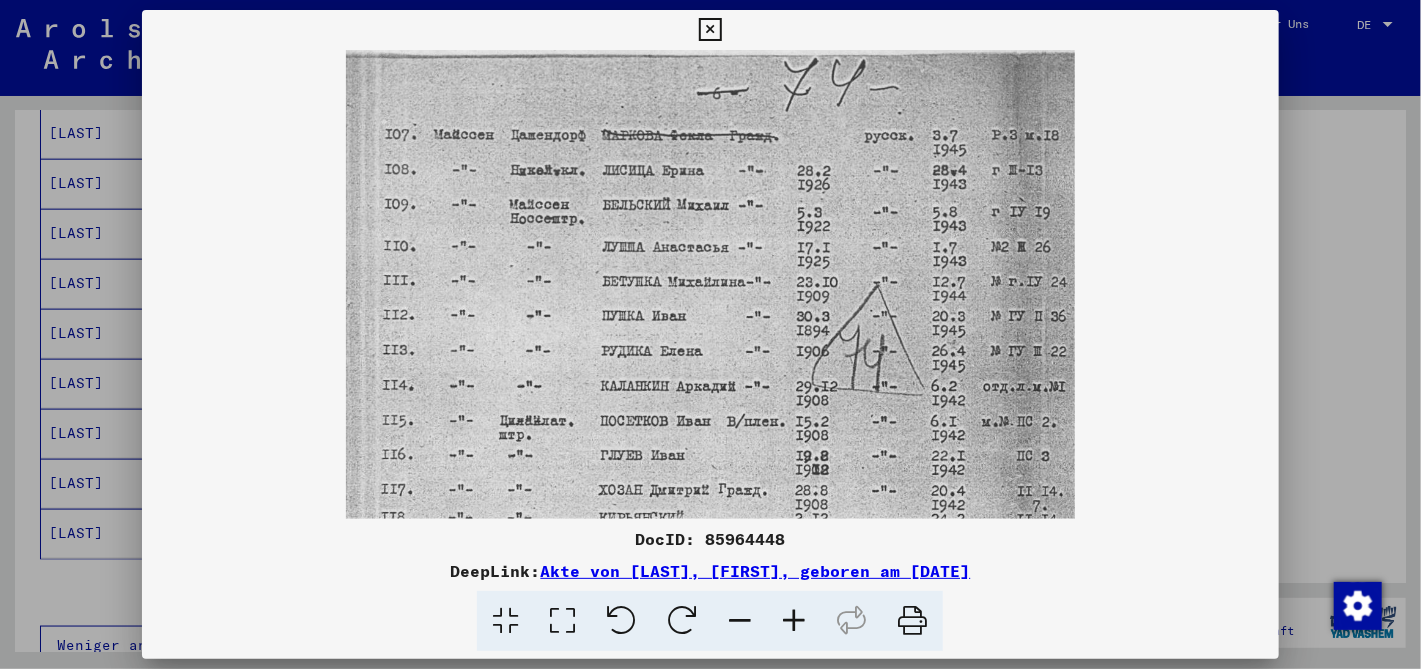 scroll, scrollTop: 0, scrollLeft: 0, axis: both 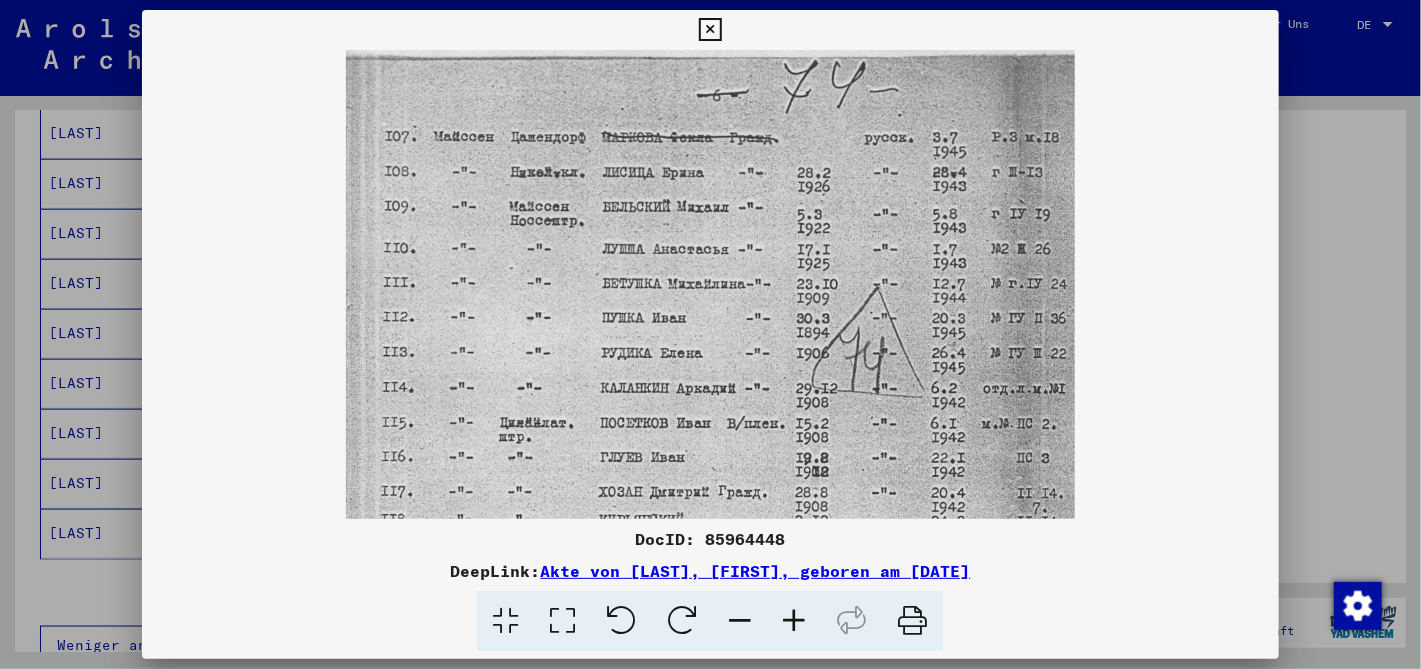 drag, startPoint x: 743, startPoint y: 205, endPoint x: 764, endPoint y: 263, distance: 61.68468 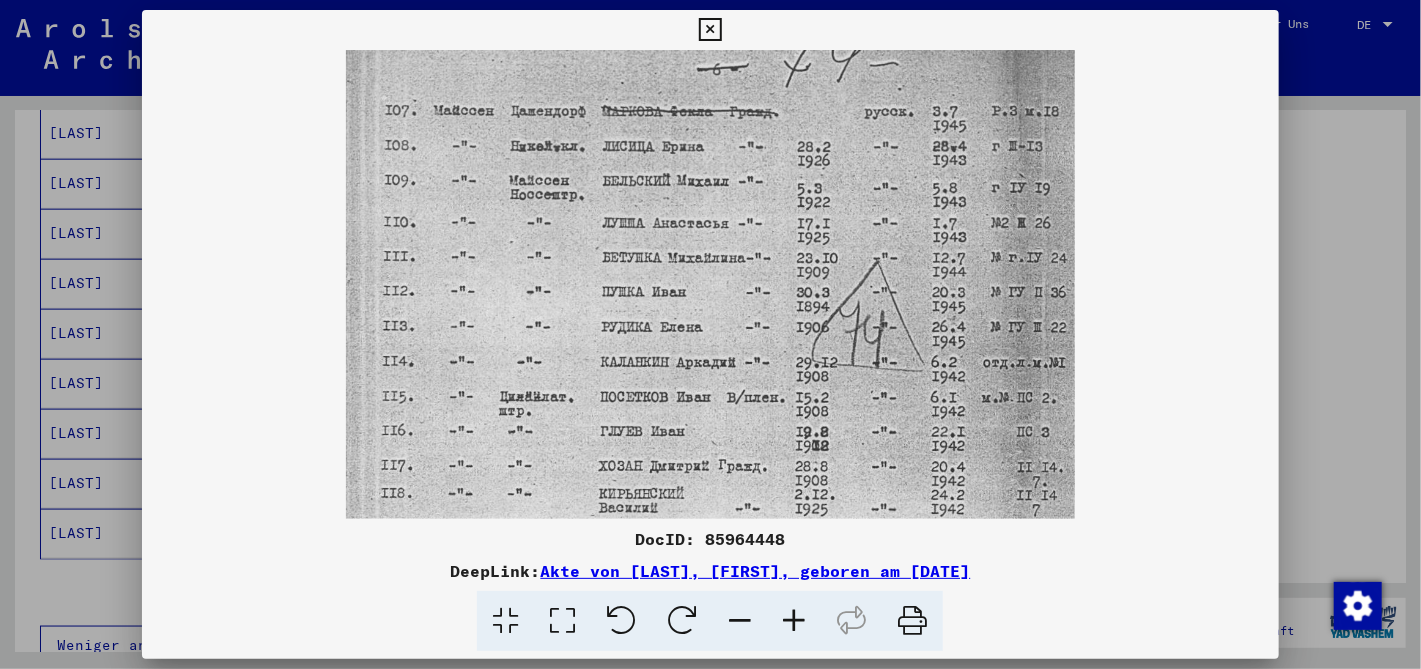 scroll, scrollTop: 0, scrollLeft: 0, axis: both 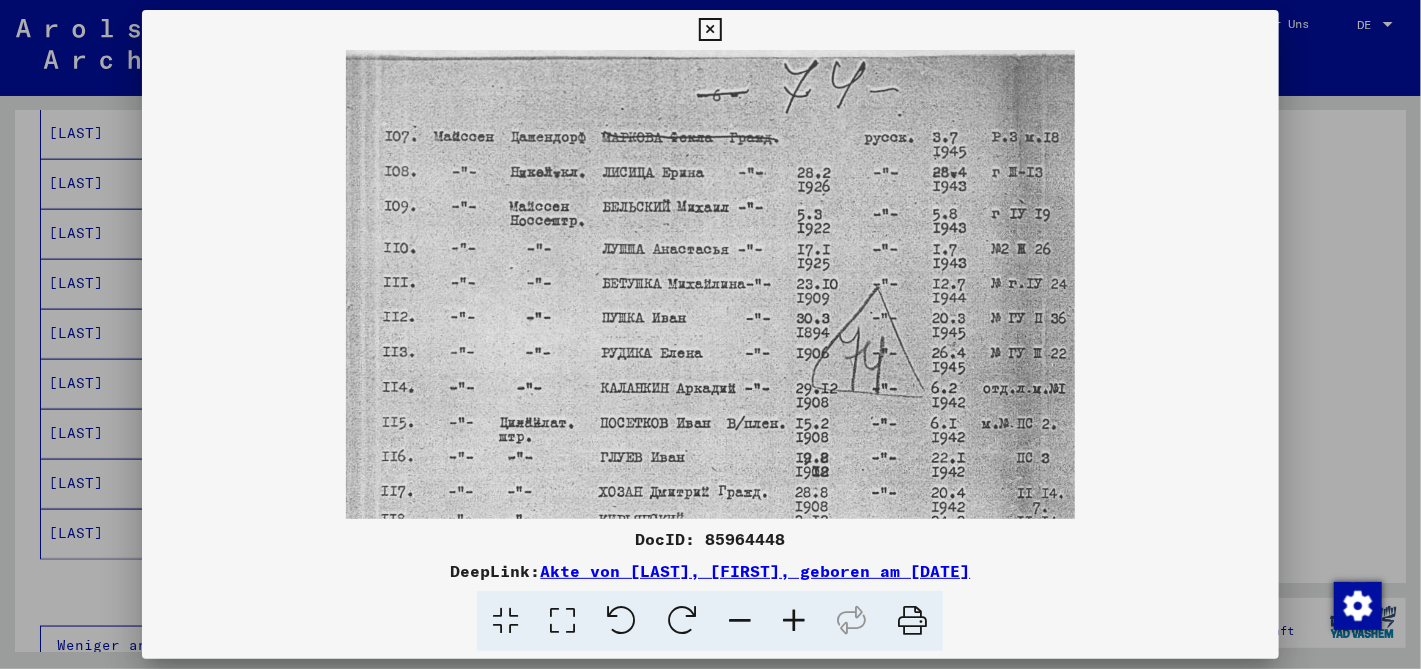 drag, startPoint x: 848, startPoint y: 195, endPoint x: 848, endPoint y: 333, distance: 138 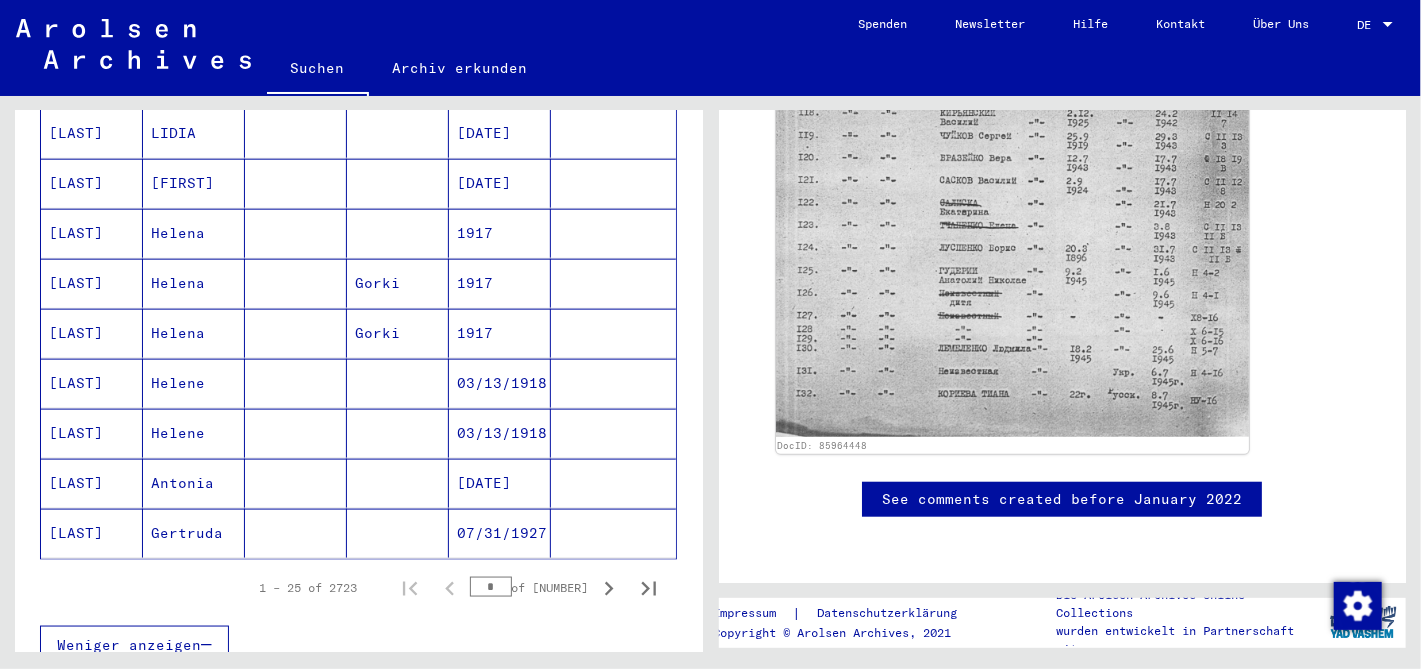 scroll, scrollTop: 450, scrollLeft: 0, axis: vertical 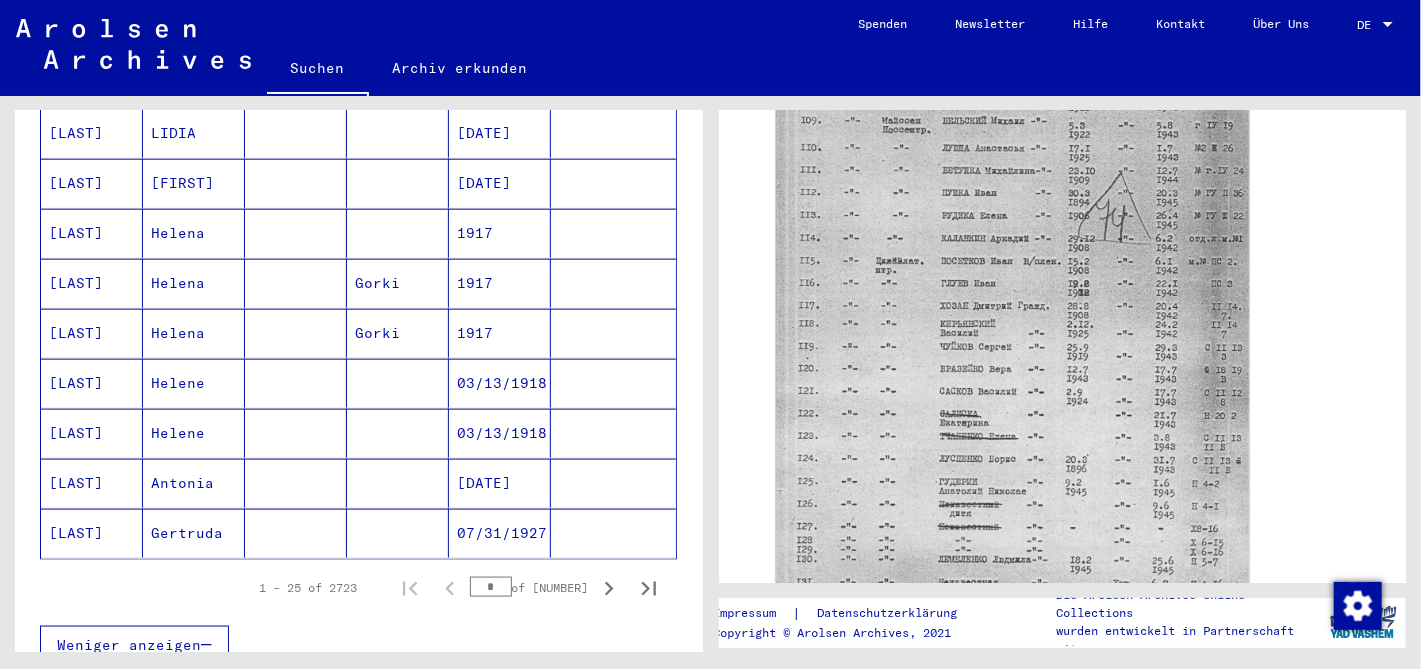 click on "DocID: 85964448" 